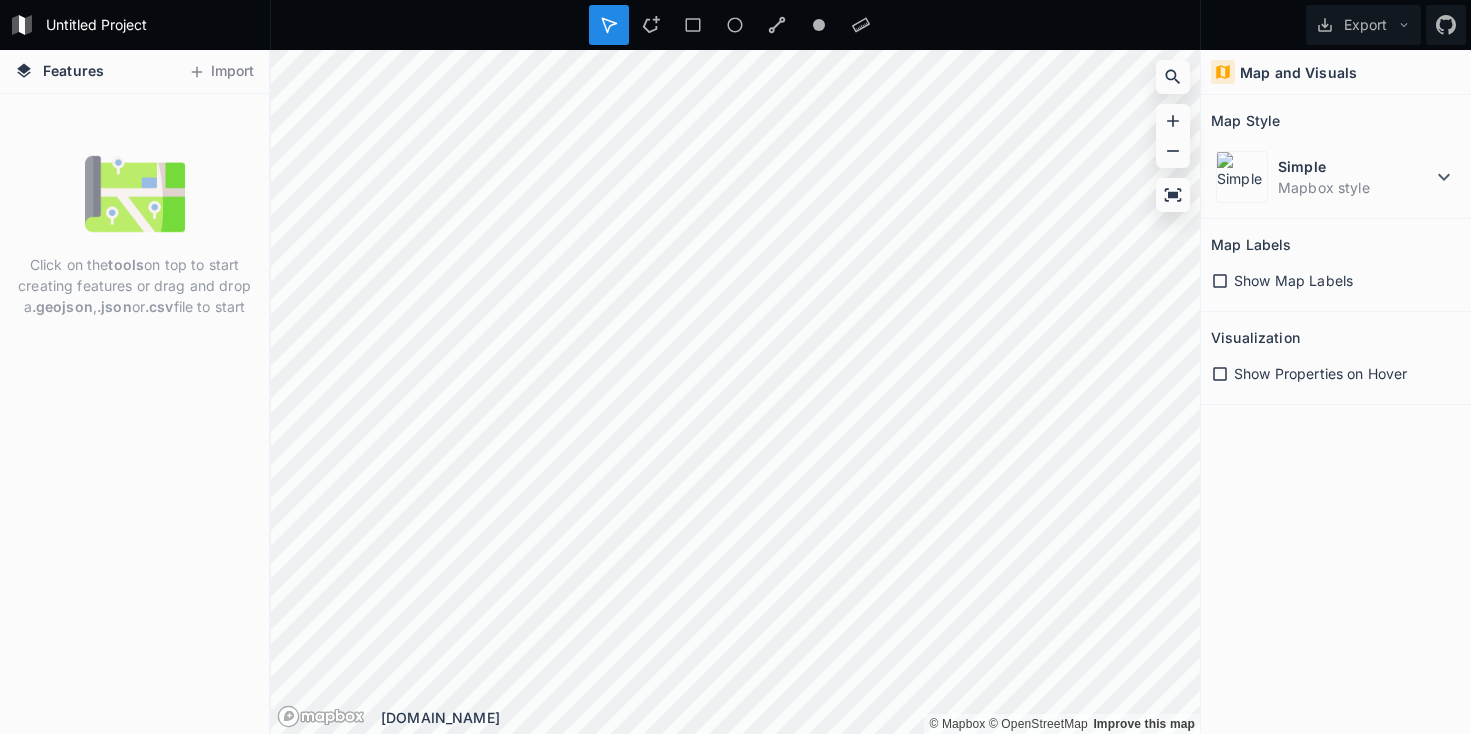 scroll, scrollTop: 0, scrollLeft: 0, axis: both 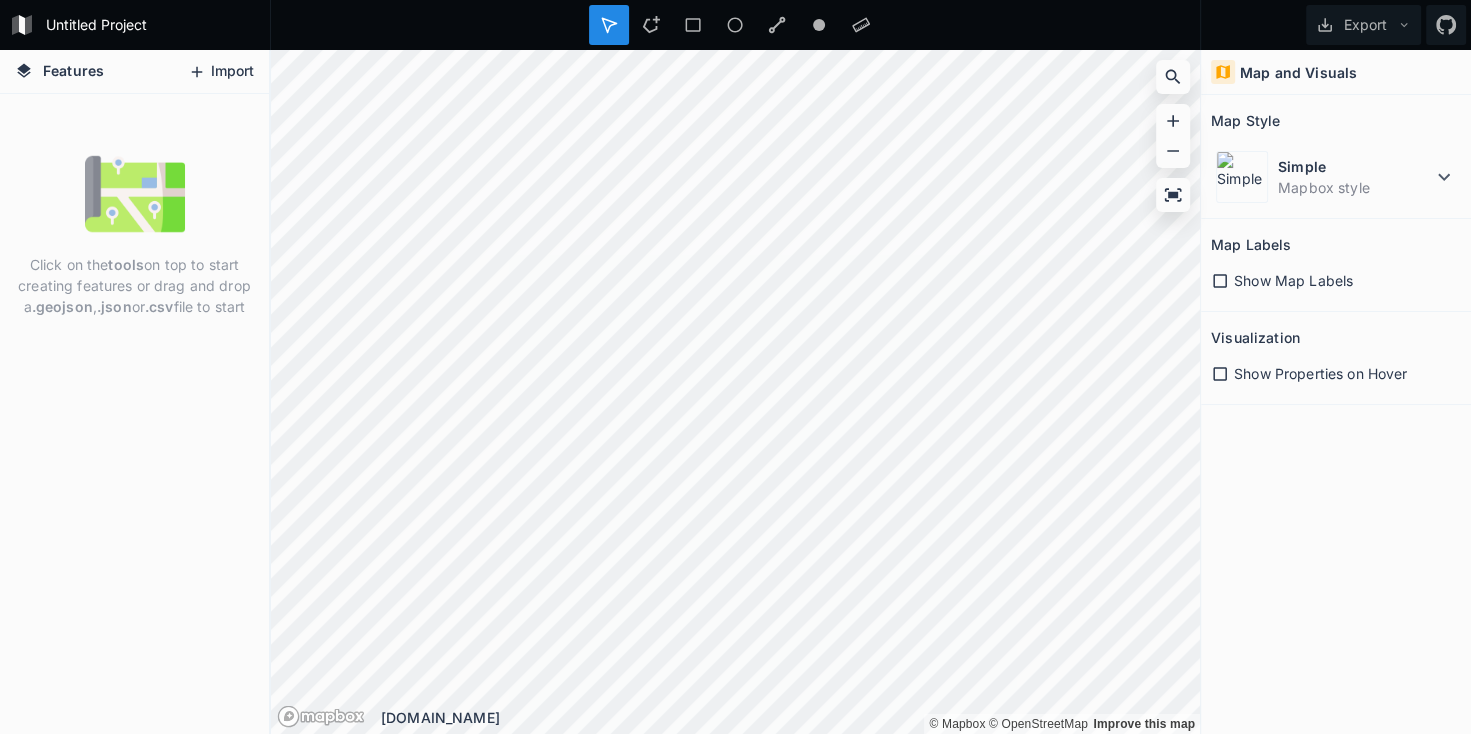 click on "Import" at bounding box center [221, 72] 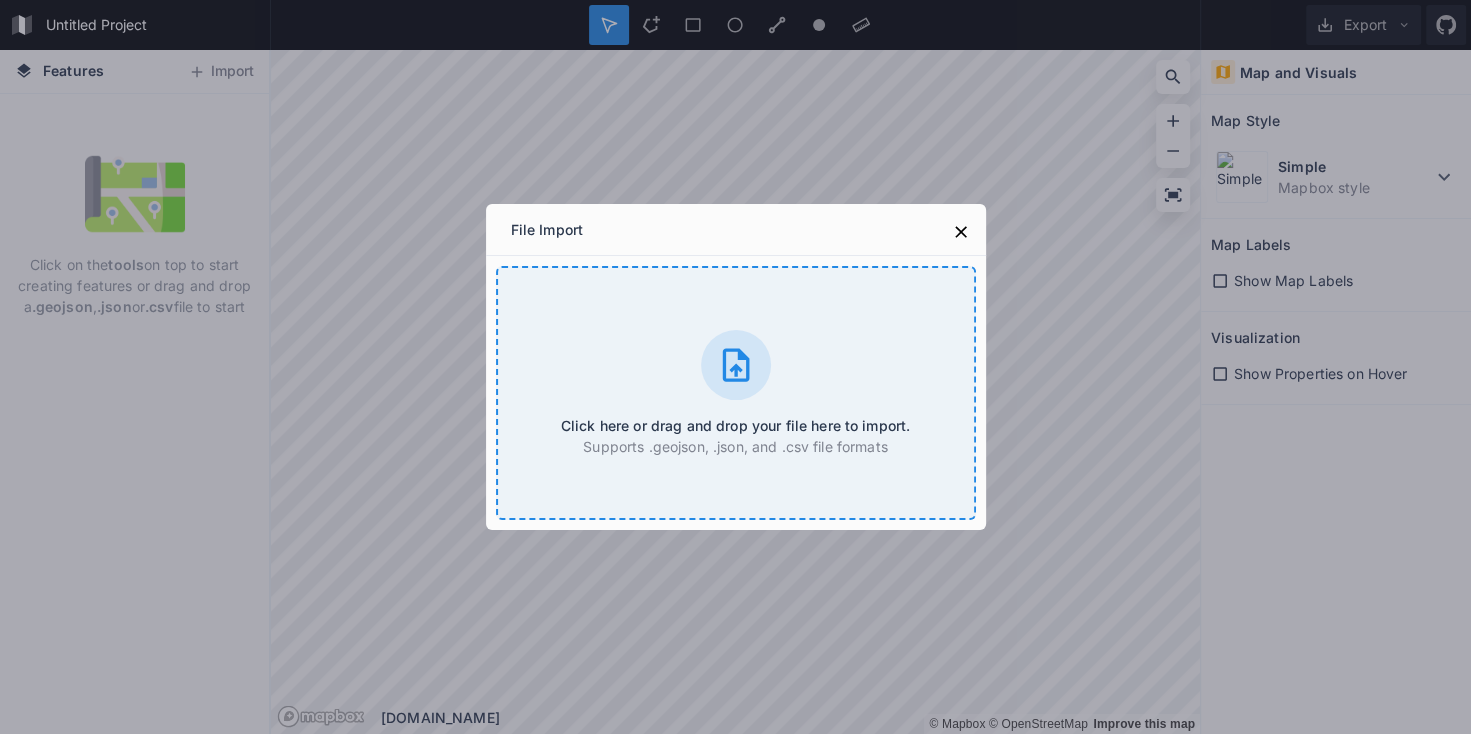 click 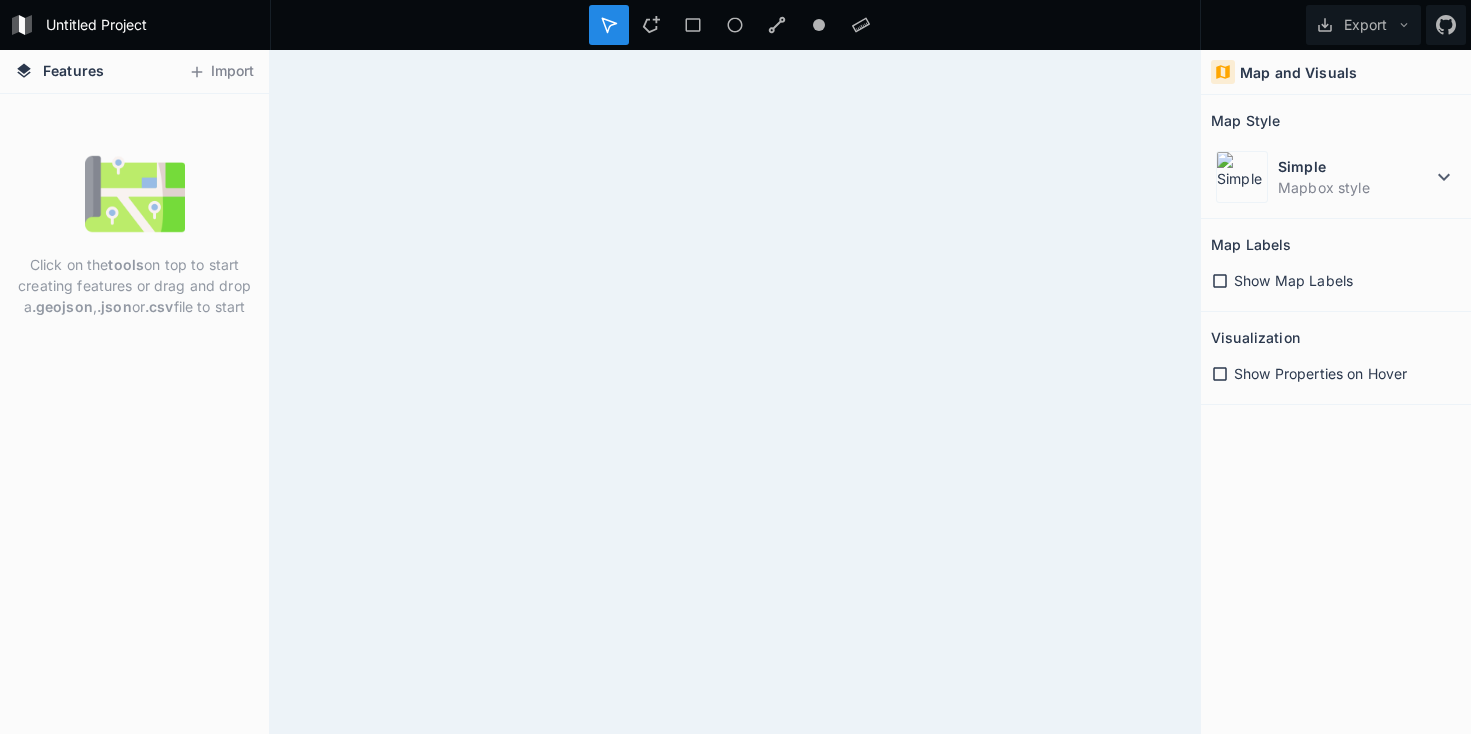 scroll, scrollTop: 0, scrollLeft: 0, axis: both 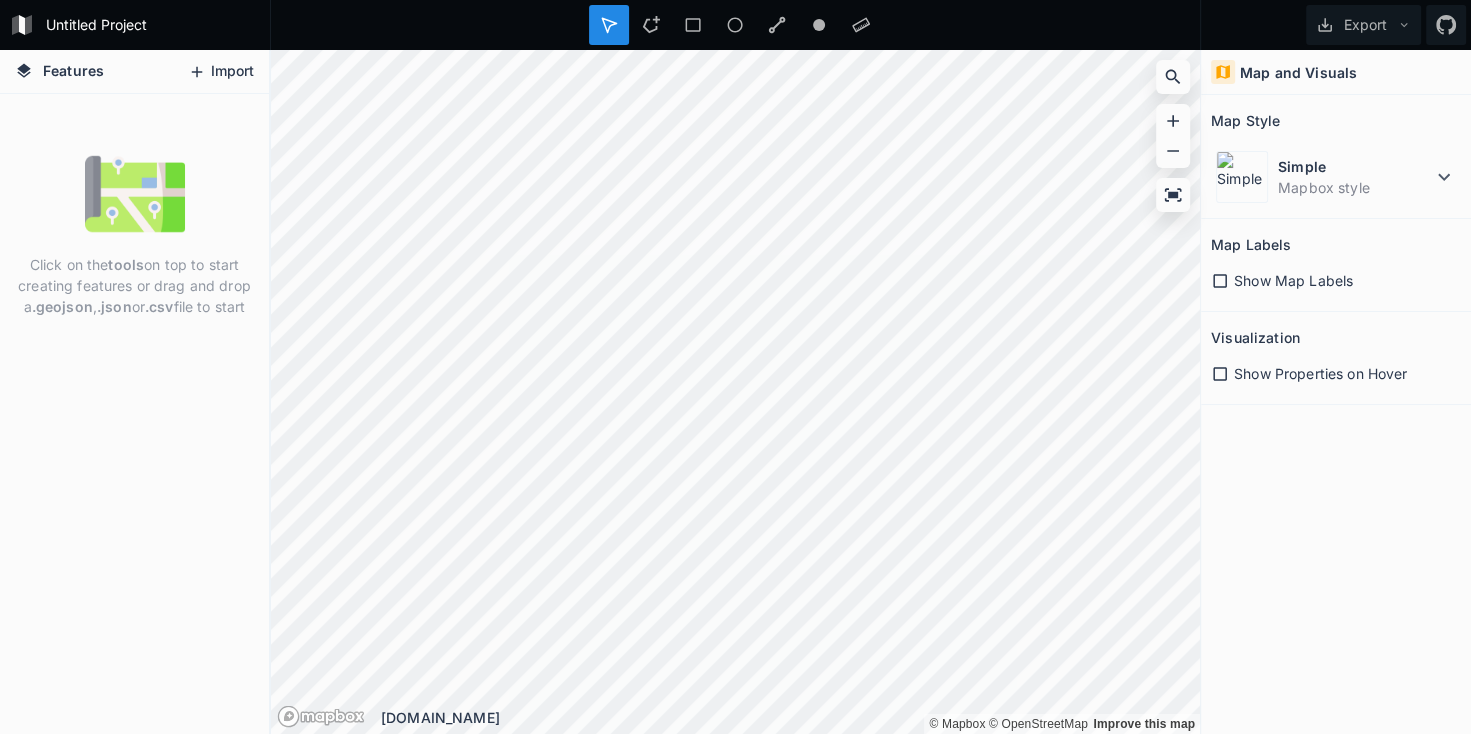 click on "Import" at bounding box center [221, 72] 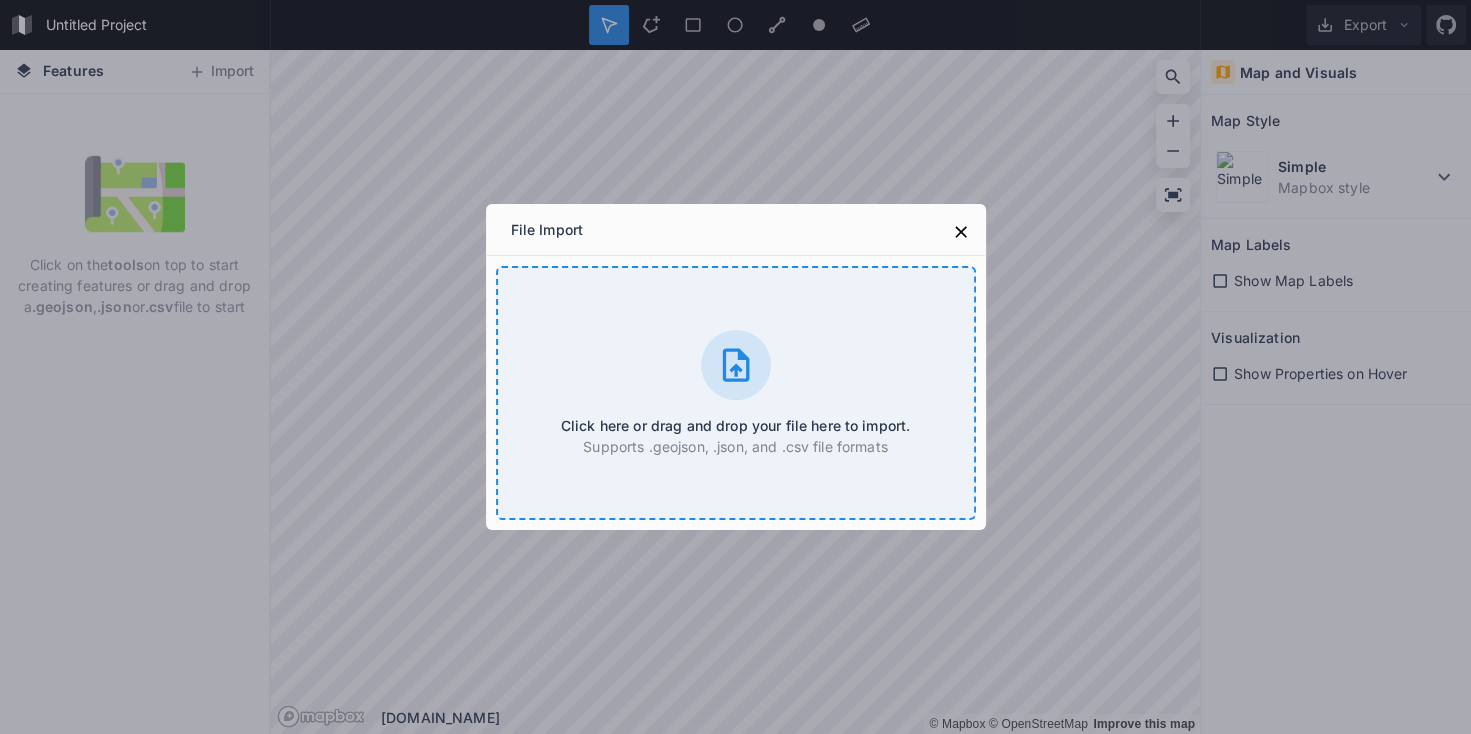 click 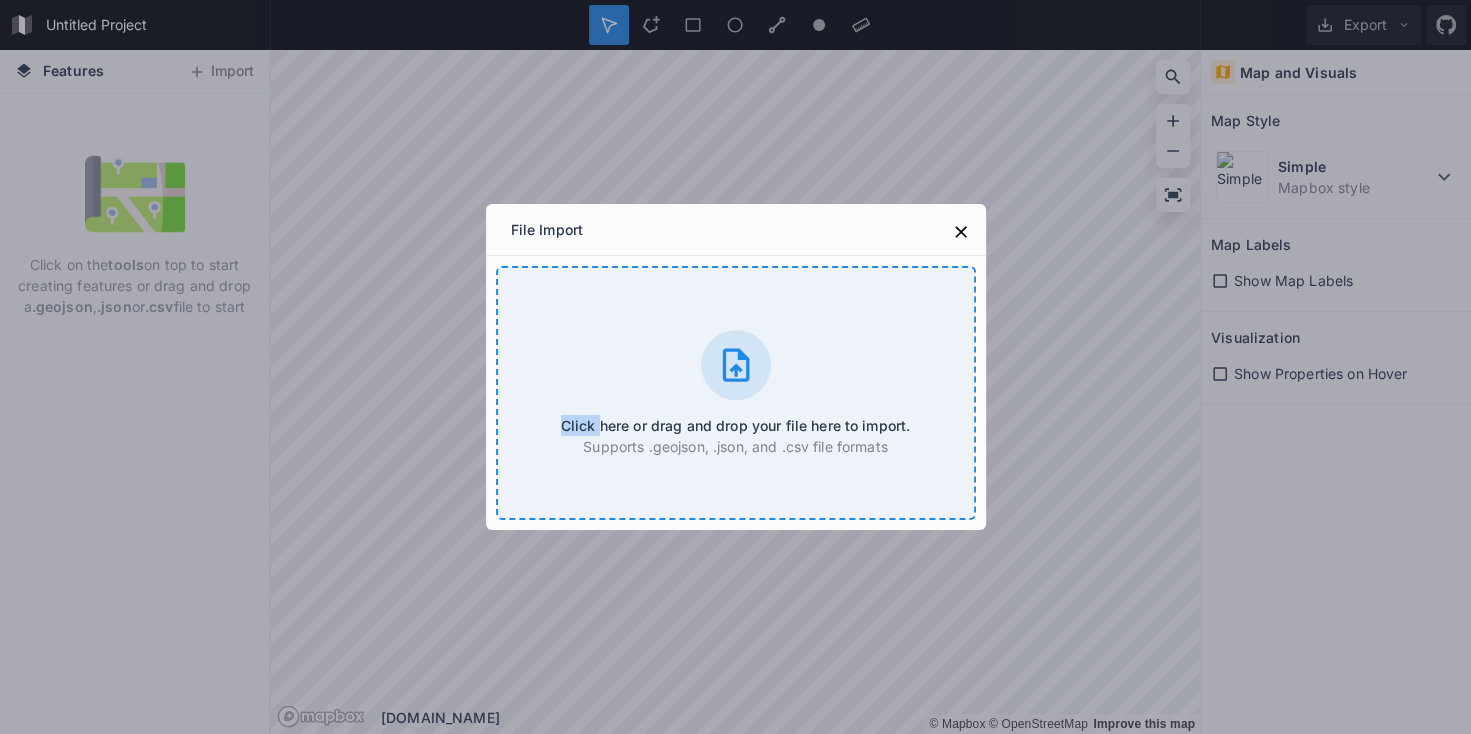 drag, startPoint x: 595, startPoint y: 385, endPoint x: 593, endPoint y: 317, distance: 68.0294 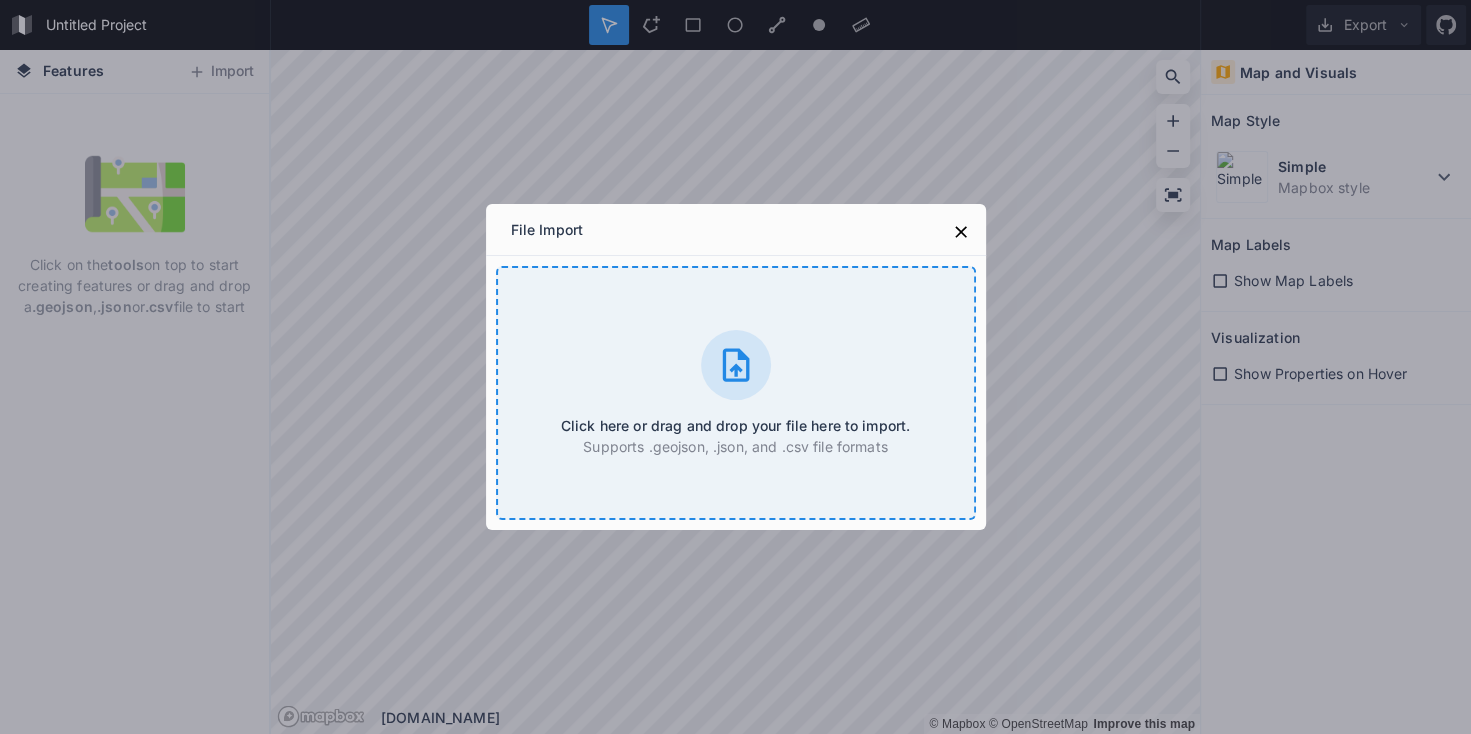 drag, startPoint x: 574, startPoint y: 365, endPoint x: 581, endPoint y: 446, distance: 81.3019 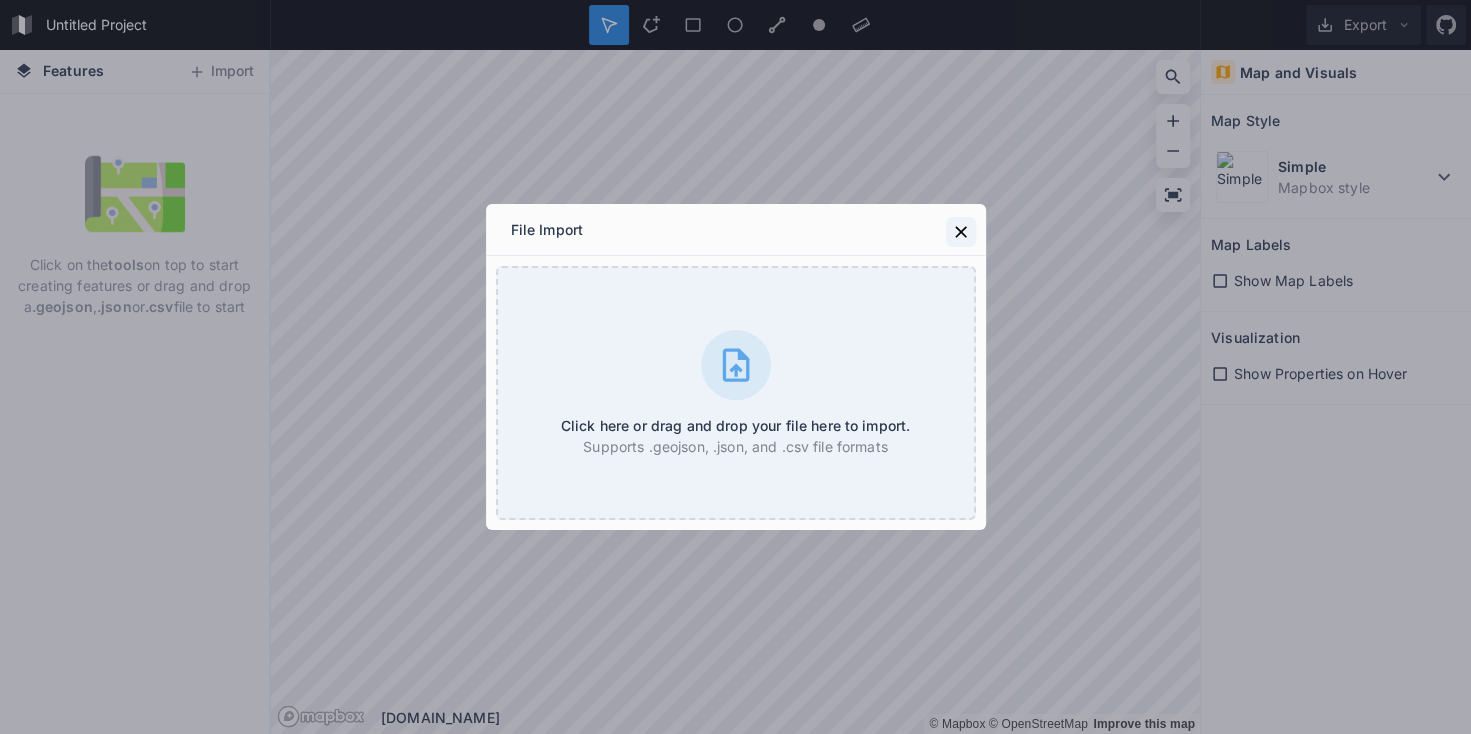 click 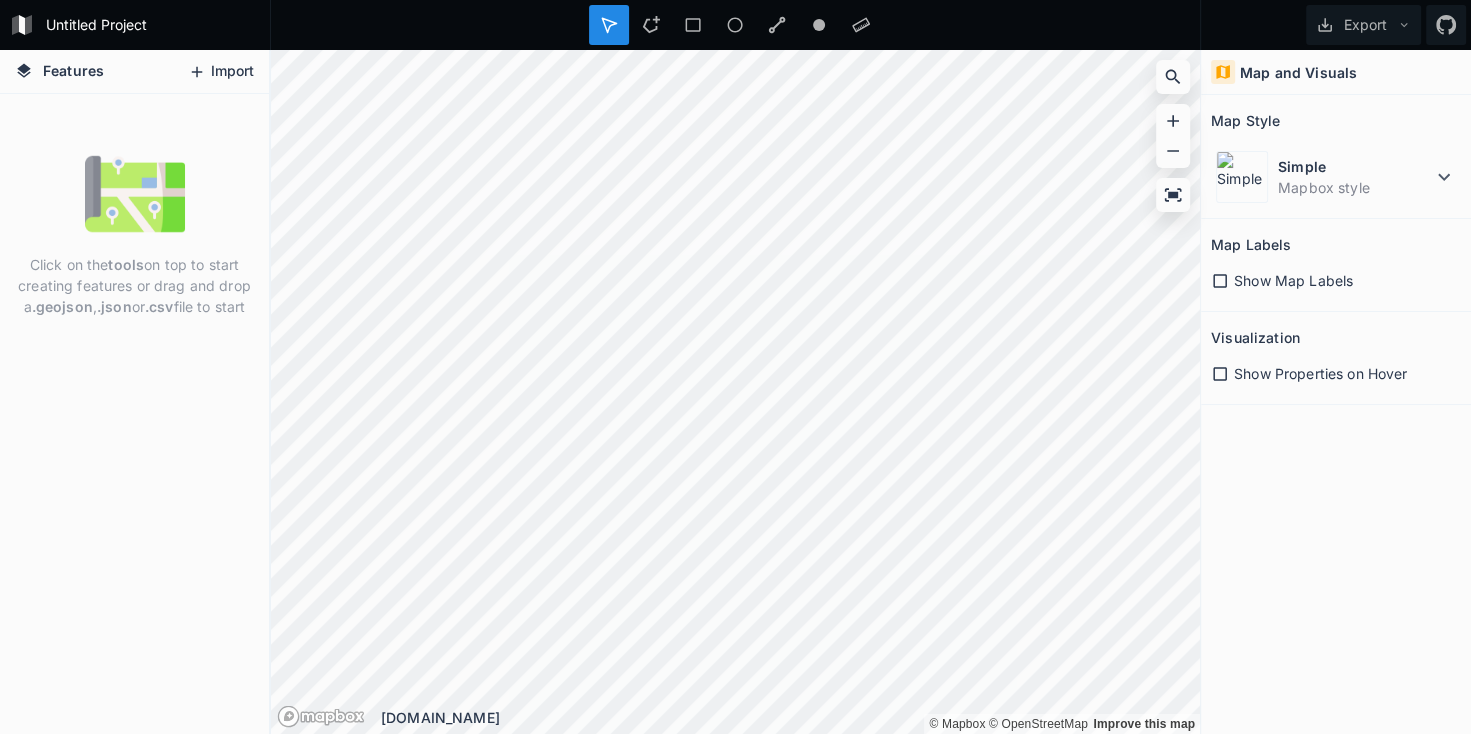 click on "Import" at bounding box center [221, 72] 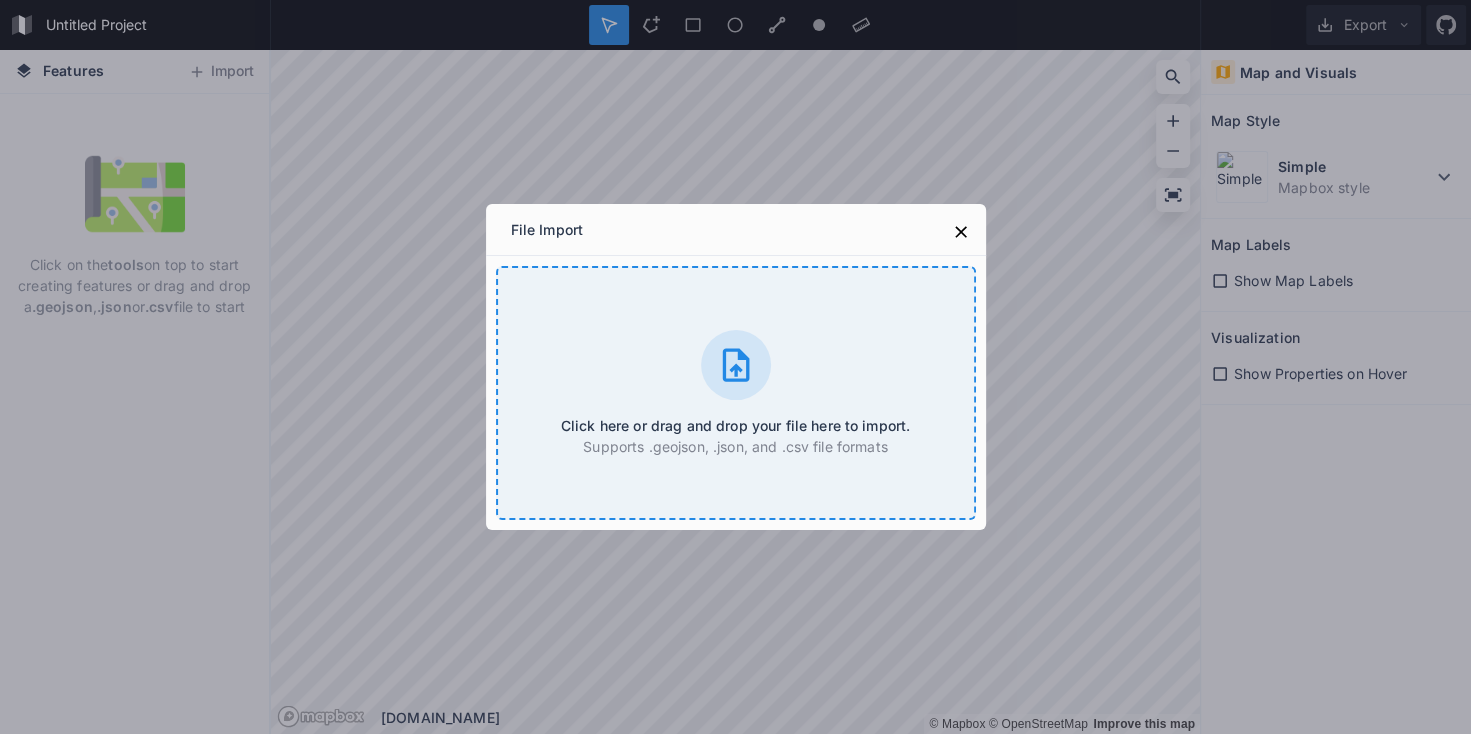 click on "Supports .geojson, .json, and .csv file formats" at bounding box center (735, 446) 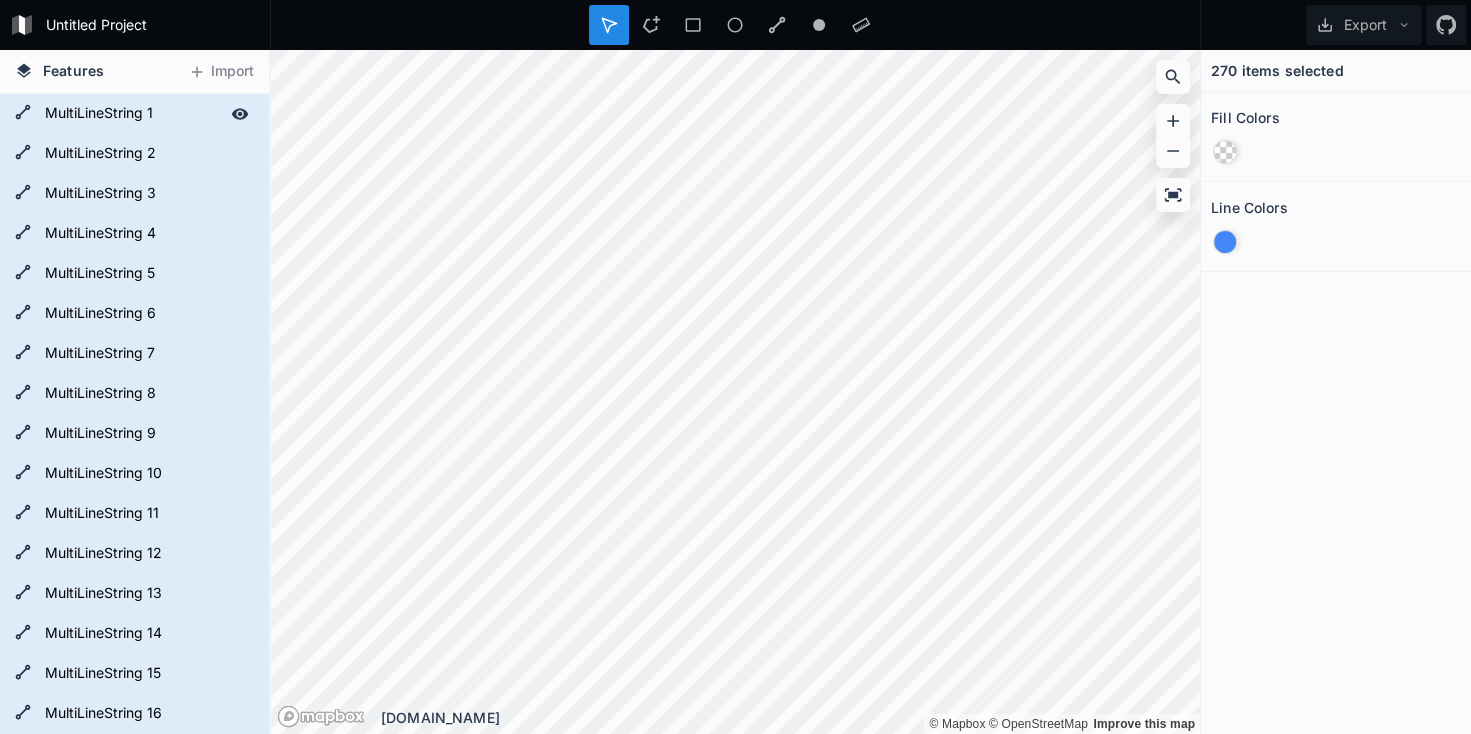 click on "MultiLineString 1" at bounding box center (132, 114) 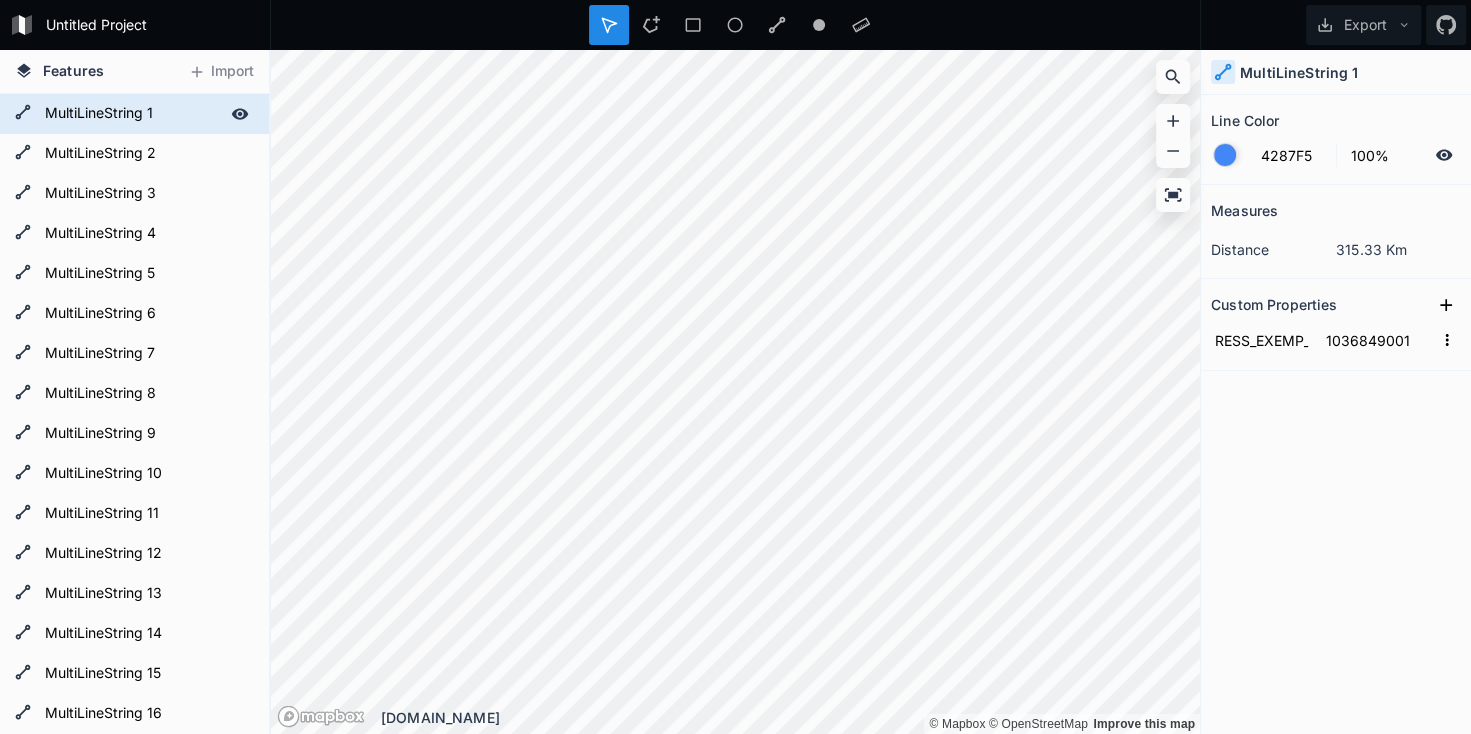 click on "MultiLineString 1" at bounding box center (132, 114) 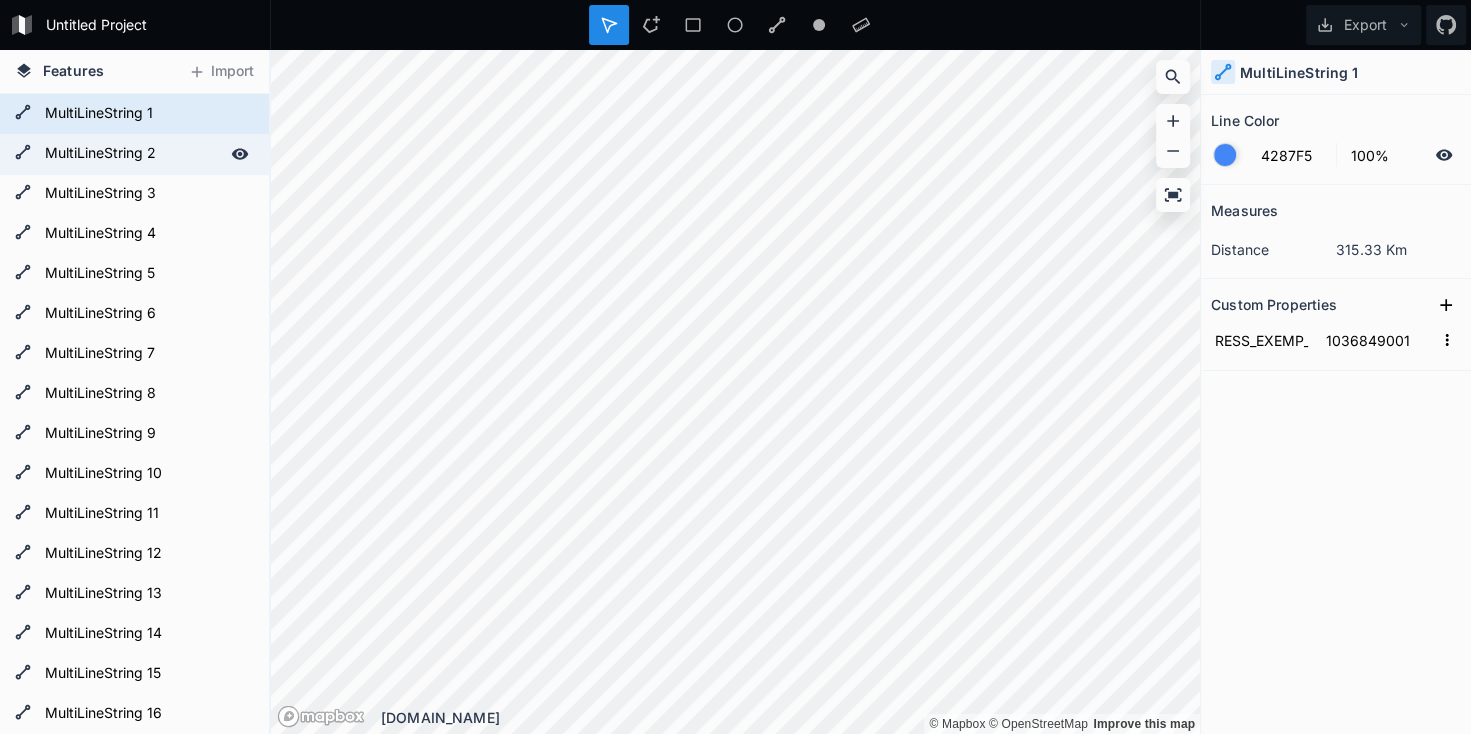 click on "MultiLineString 2" at bounding box center [132, 154] 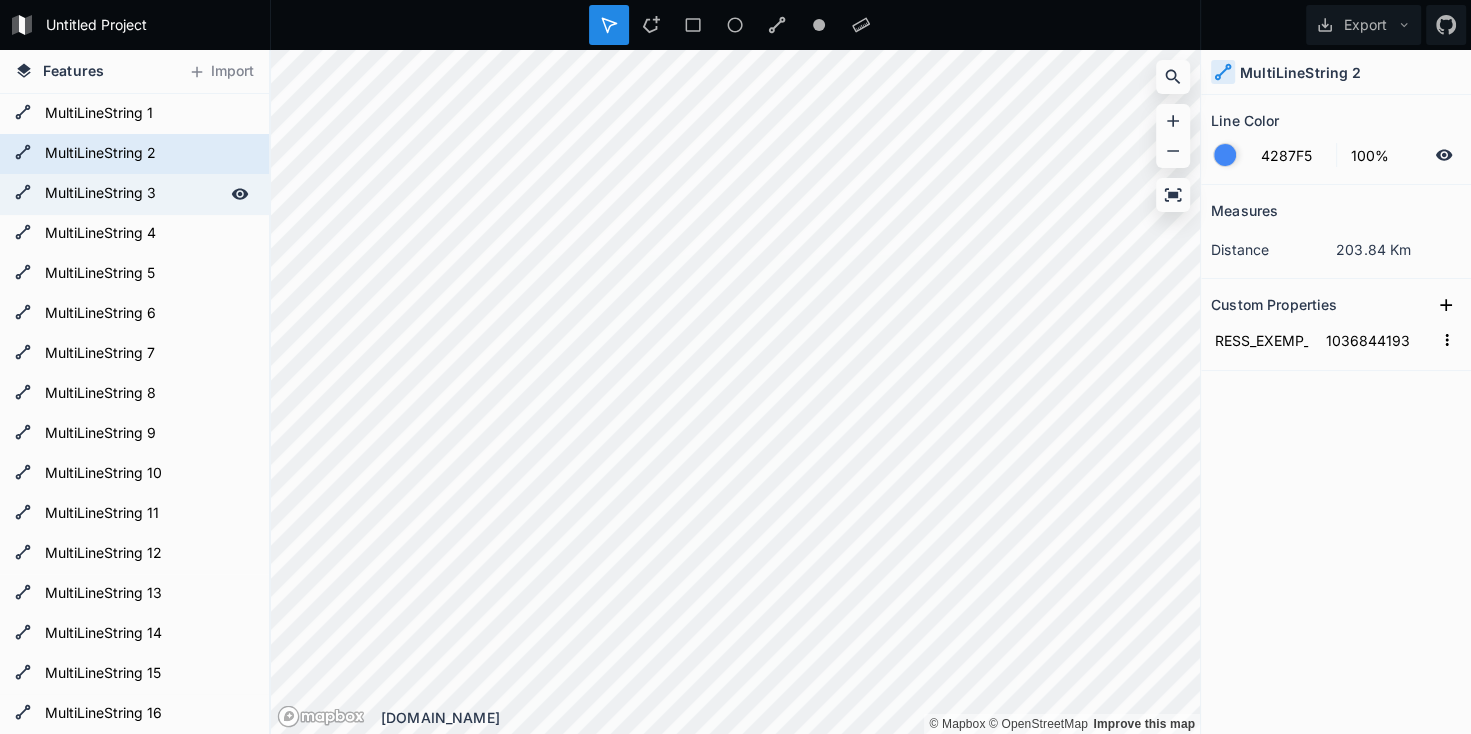 click on "MultiLineString 3" at bounding box center [132, 194] 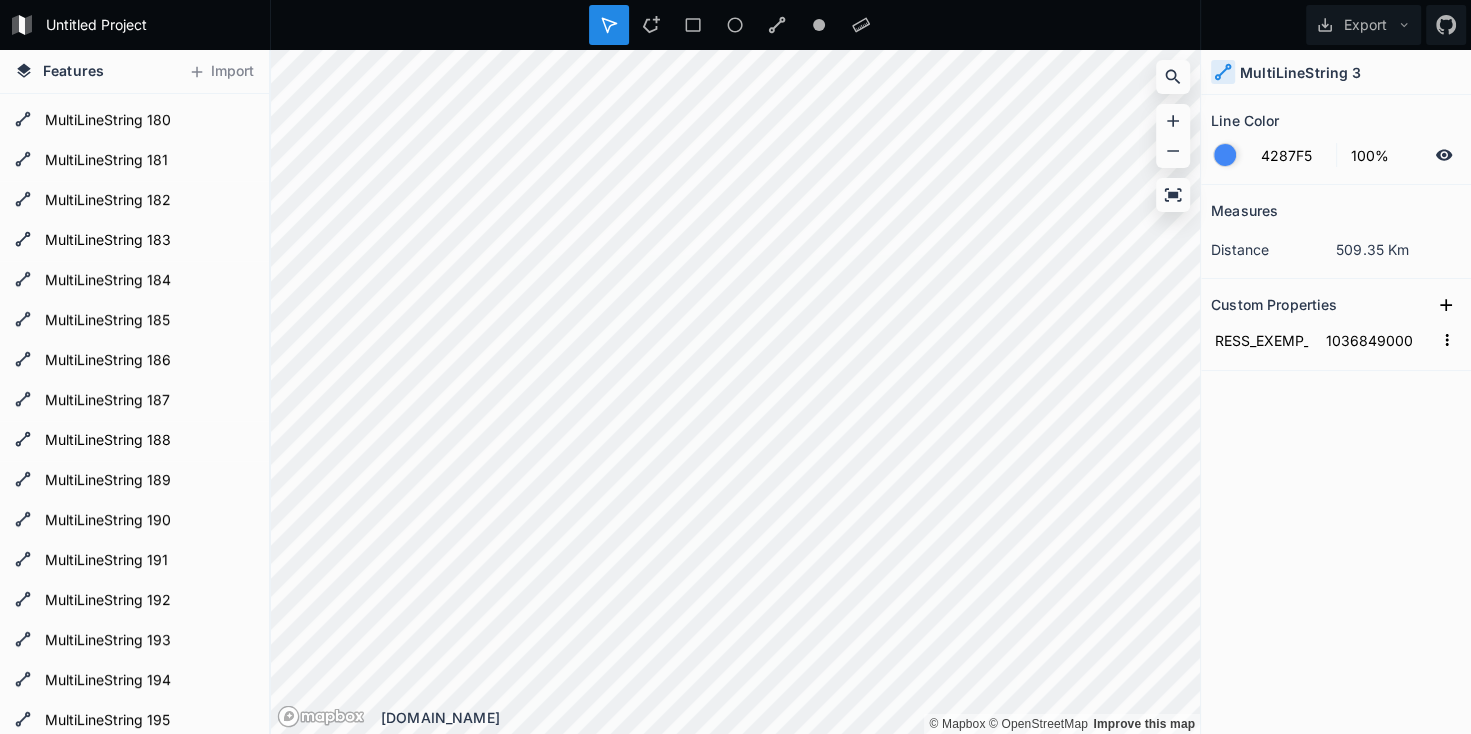 scroll, scrollTop: 6769, scrollLeft: 0, axis: vertical 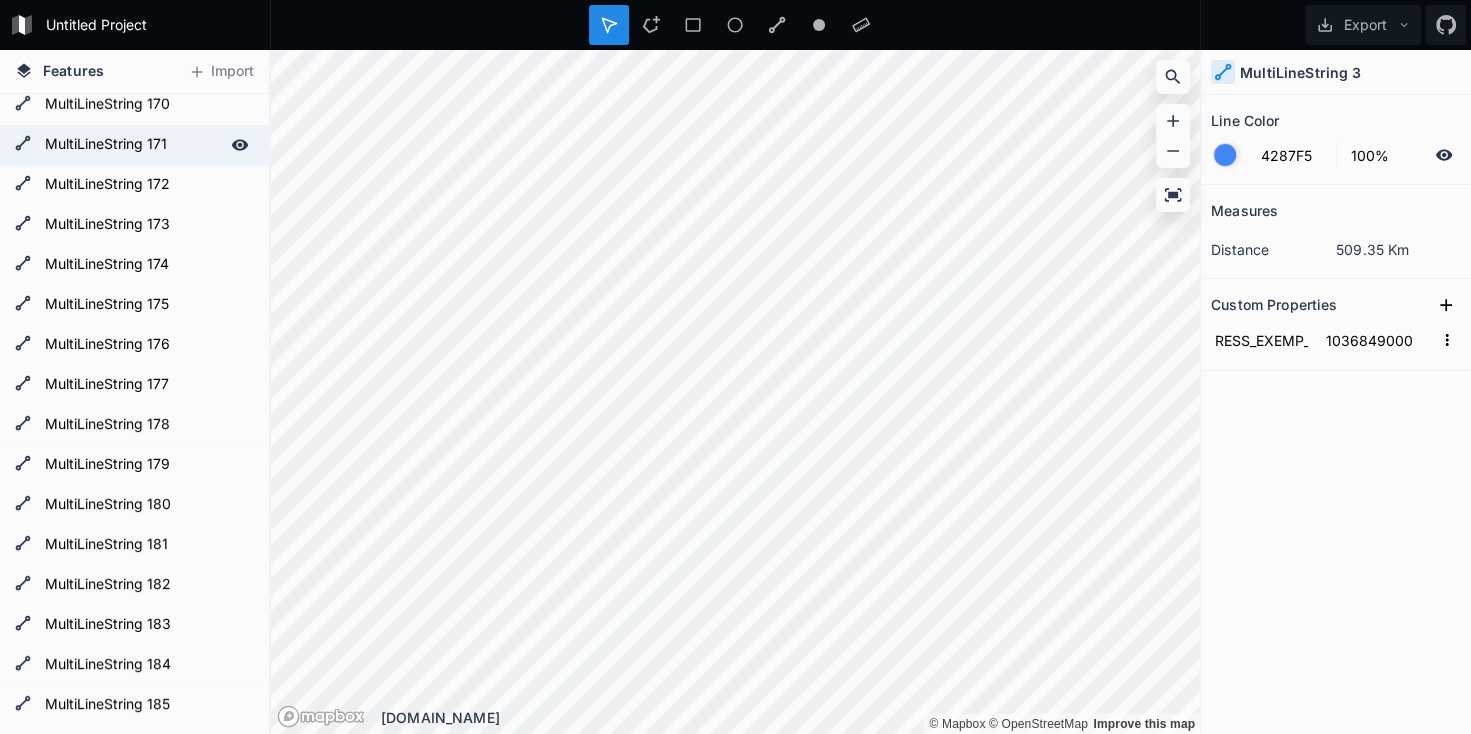 click on "MultiLineString 171" at bounding box center (132, 145) 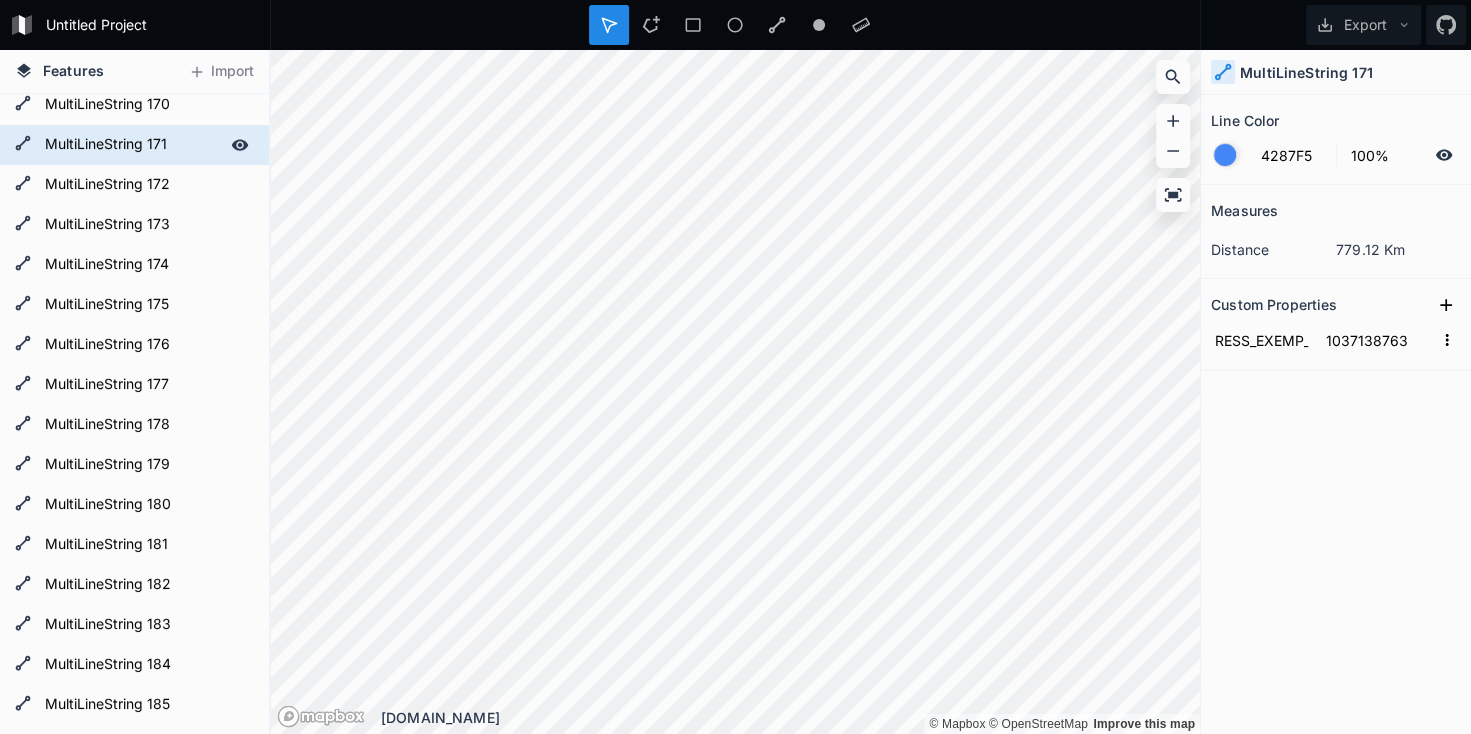 click 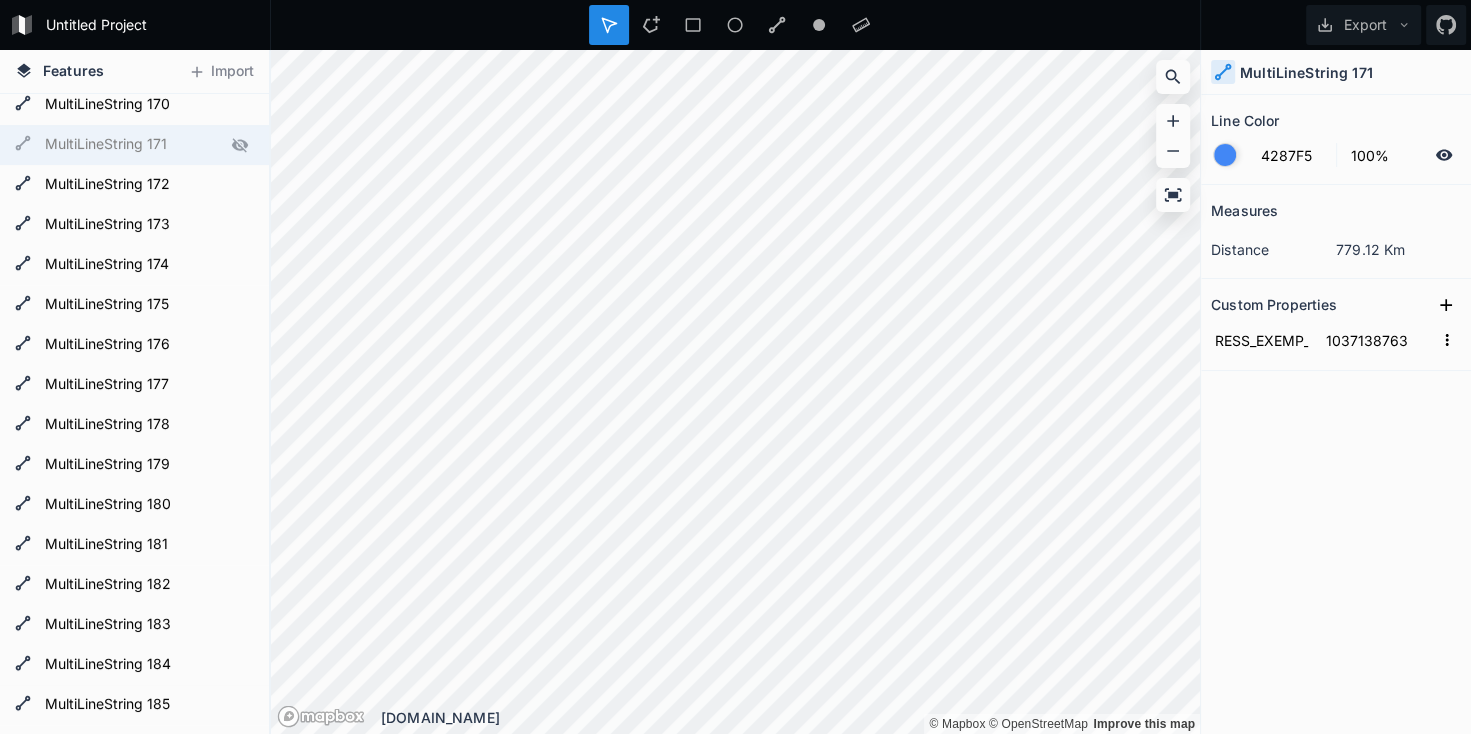 click on "MultiLineString 171" at bounding box center (1306, 72) 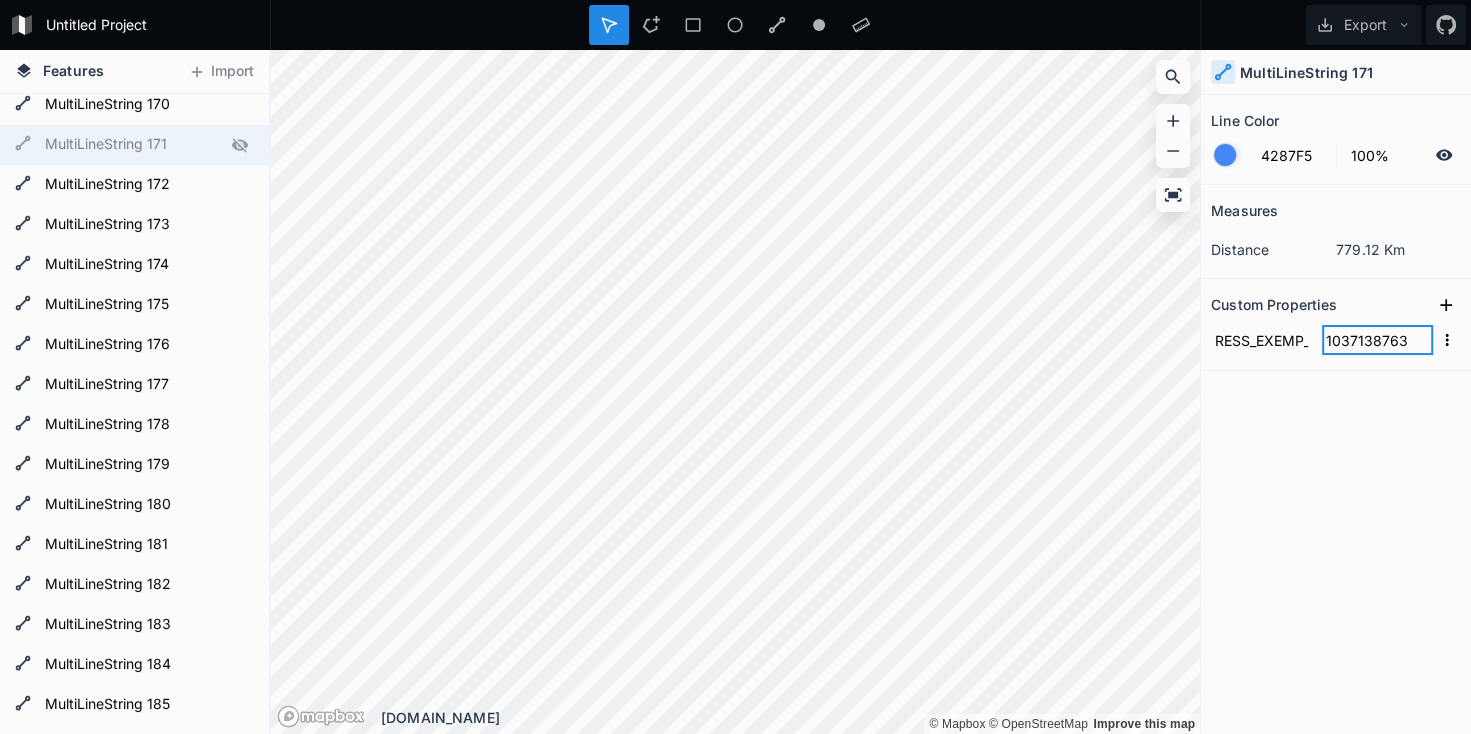 click on "1037138763" at bounding box center (1377, 340) 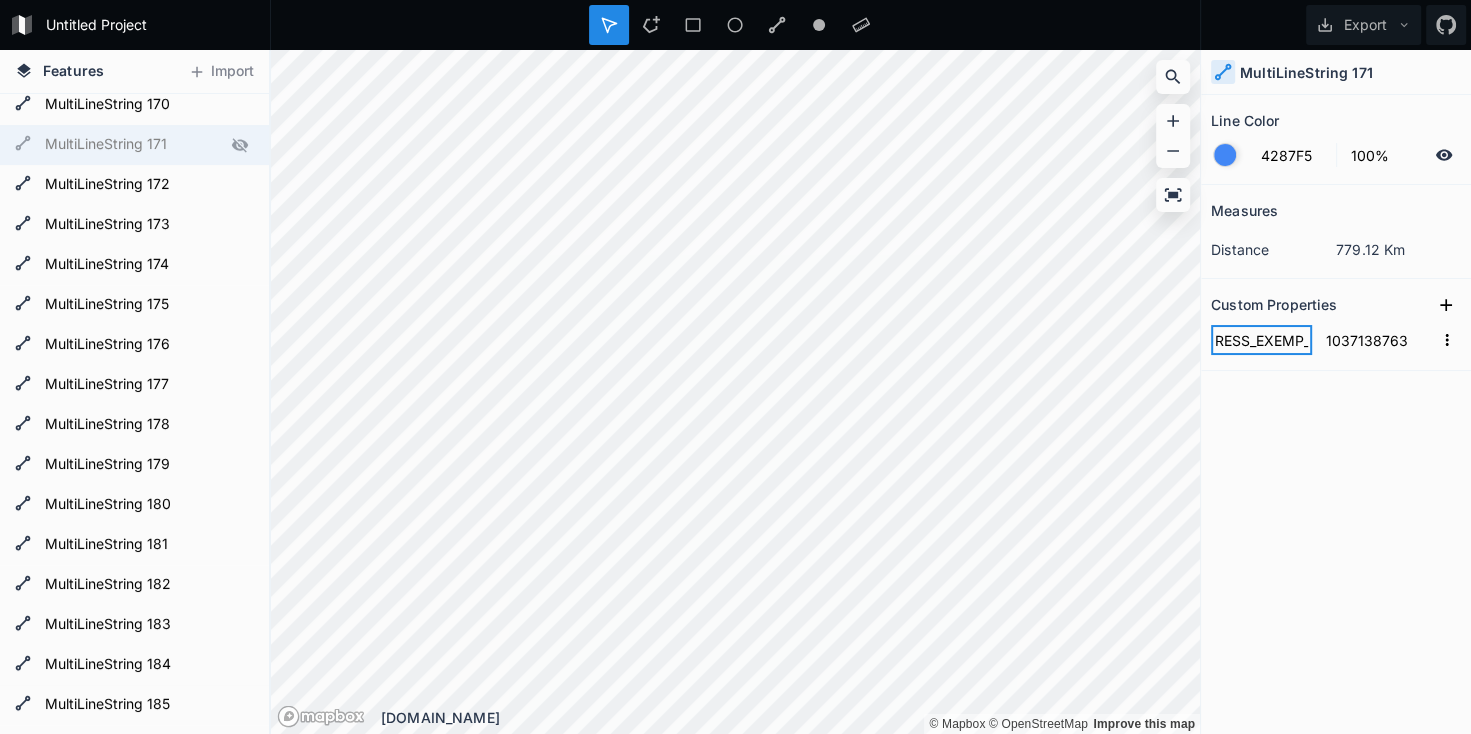 click on "RESS_EXEMP_ID" at bounding box center [1261, 340] 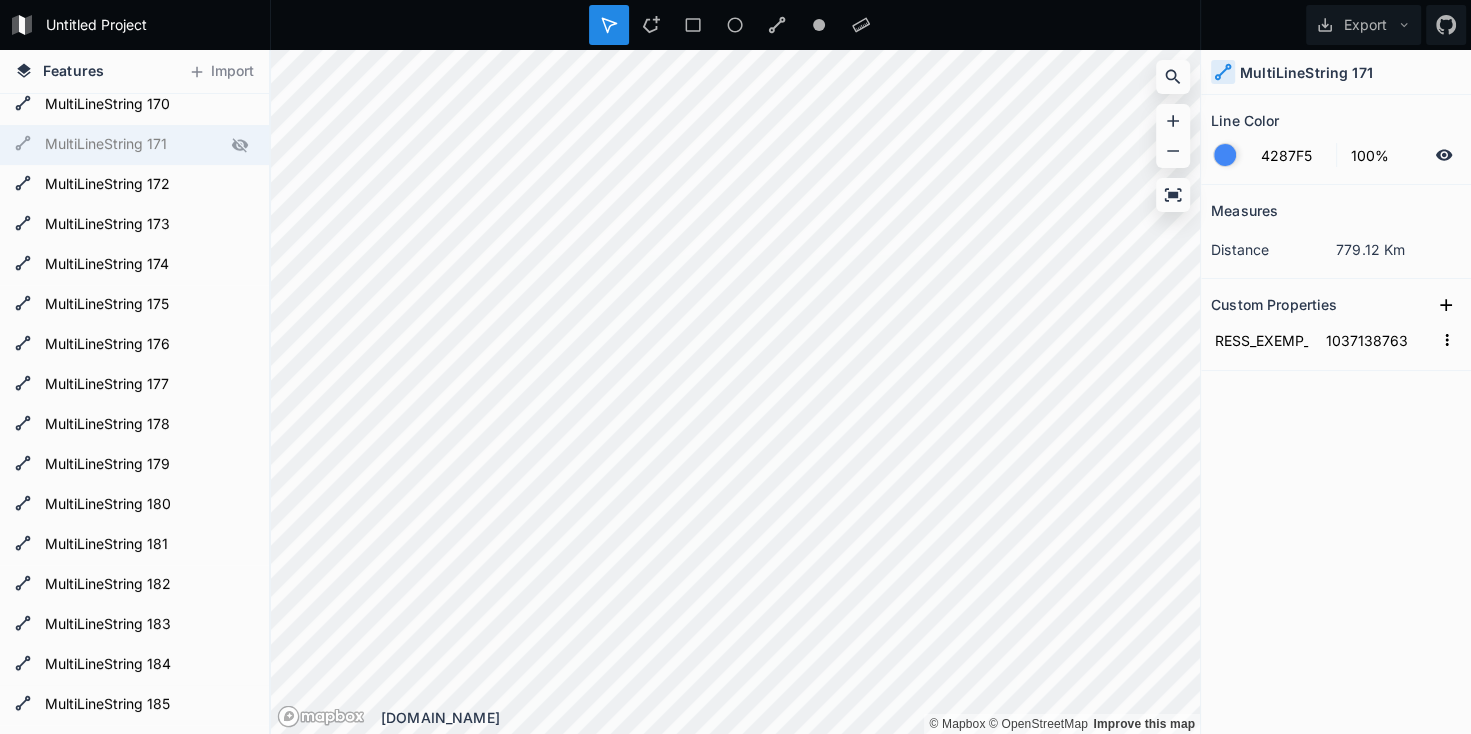 click on "Measures distance 779.12 Km Custom Properties RESS_EXEMP_ID 1037138763" at bounding box center [1336, 409] 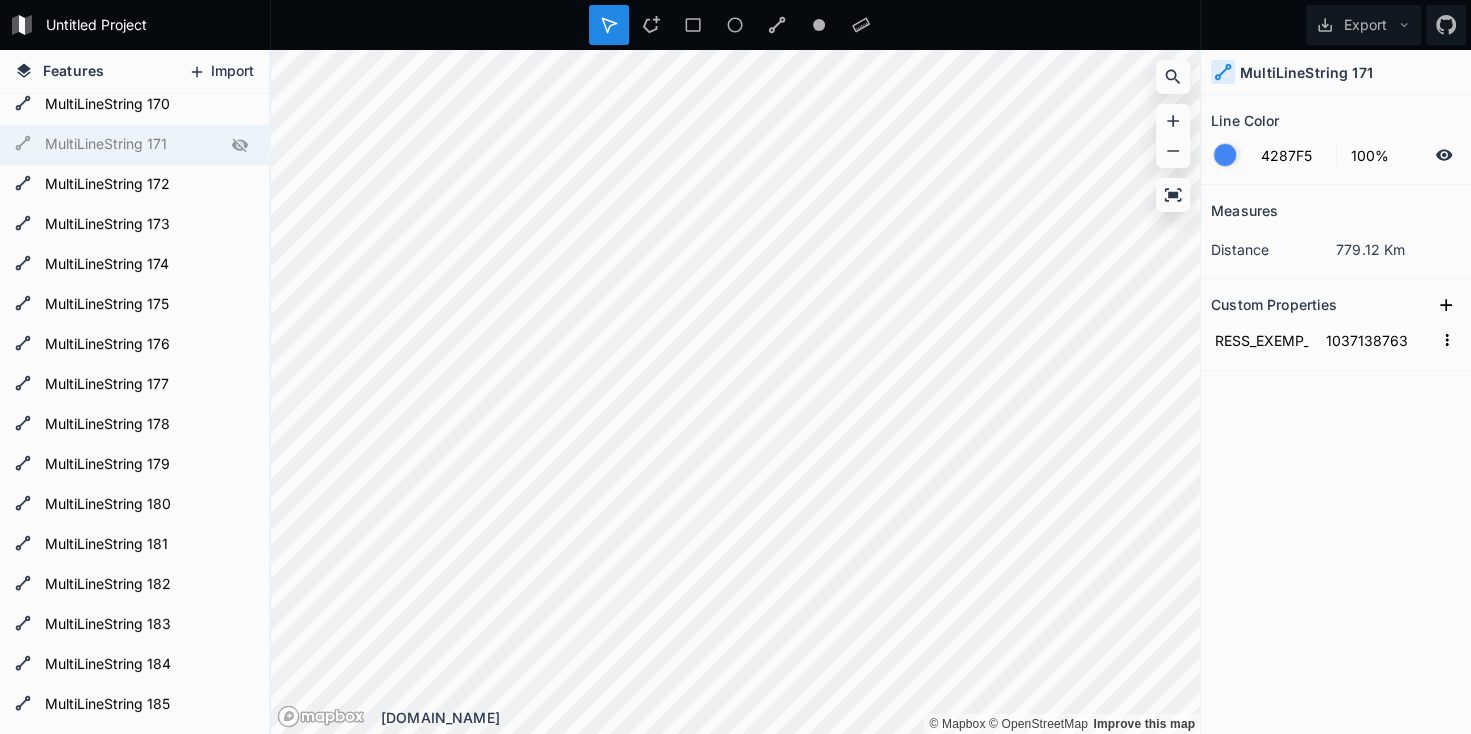click on "Import" at bounding box center [221, 72] 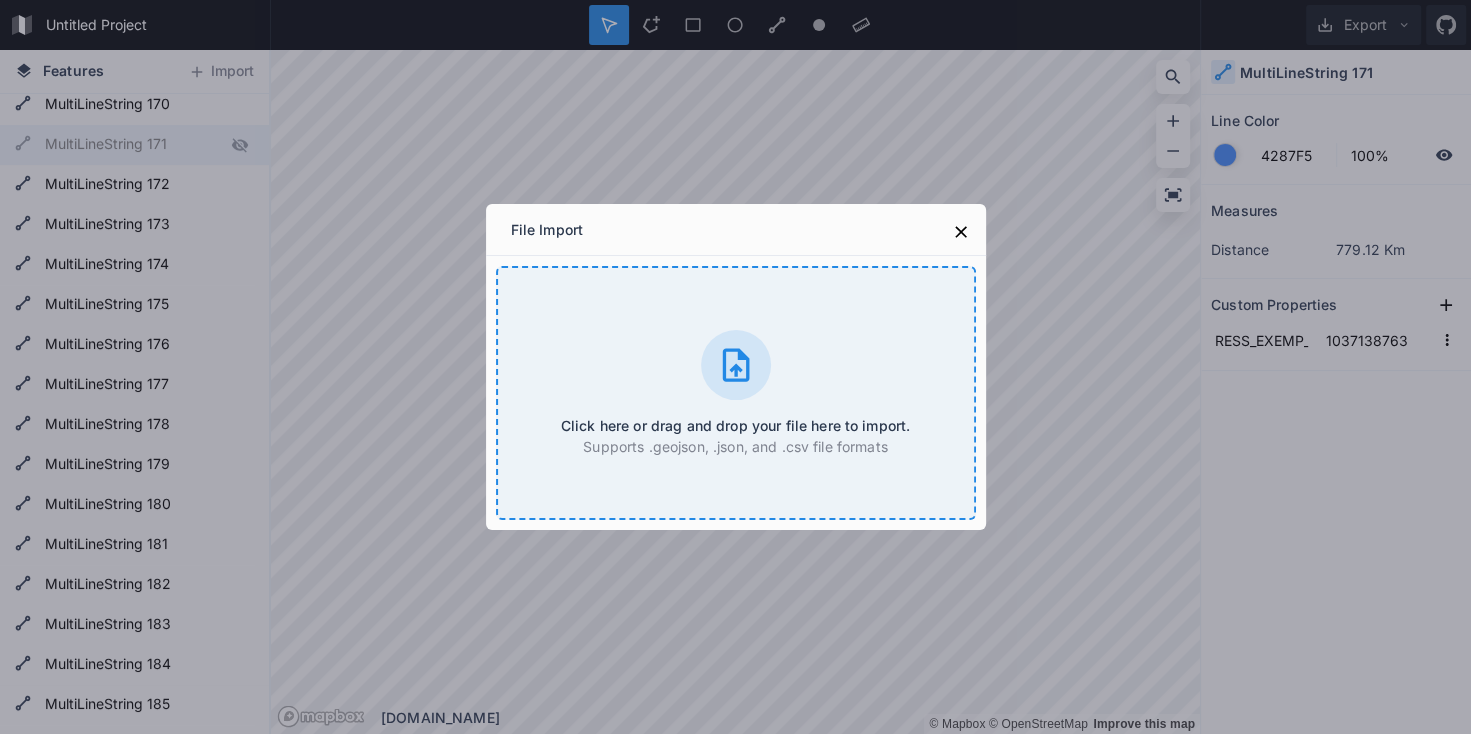 click 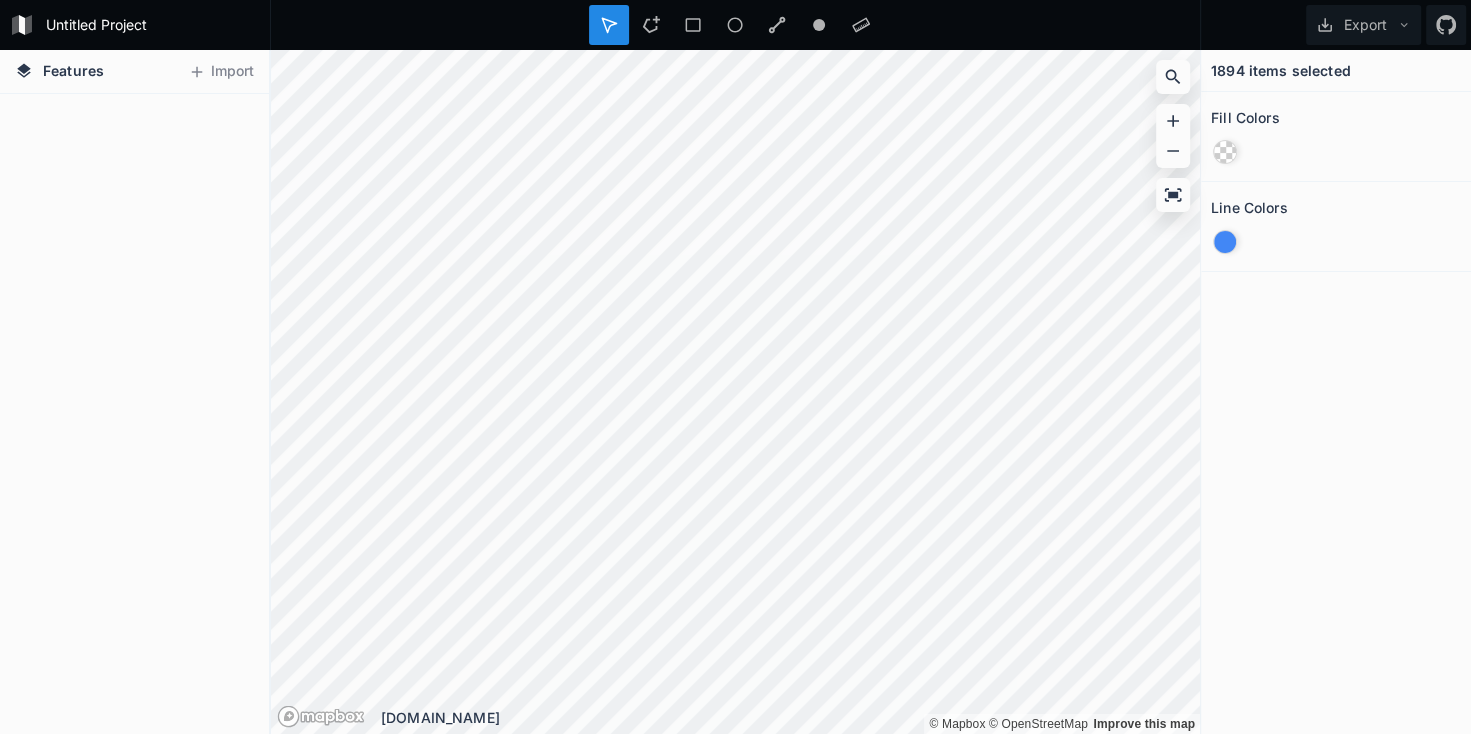 scroll, scrollTop: 0, scrollLeft: 0, axis: both 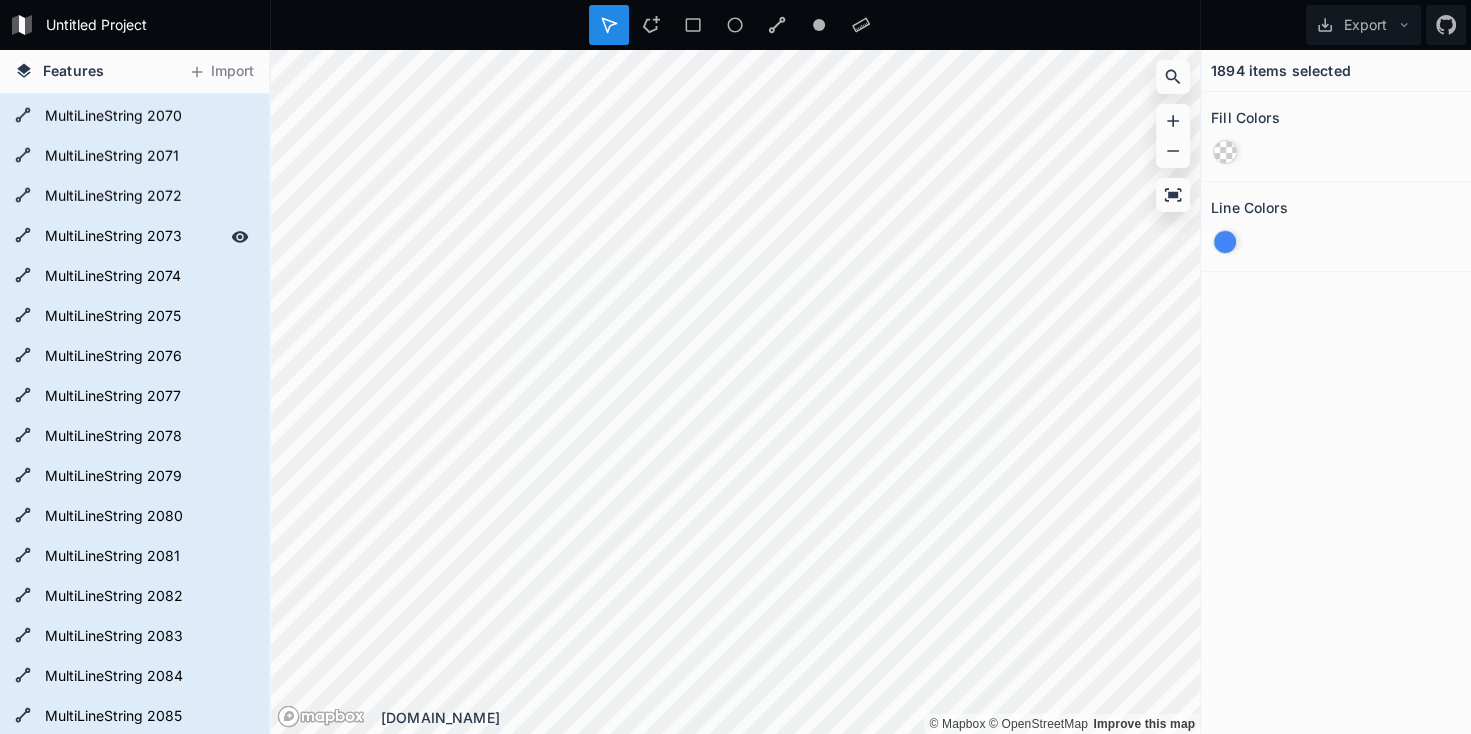 click on "MultiLineString 2073" at bounding box center (132, 237) 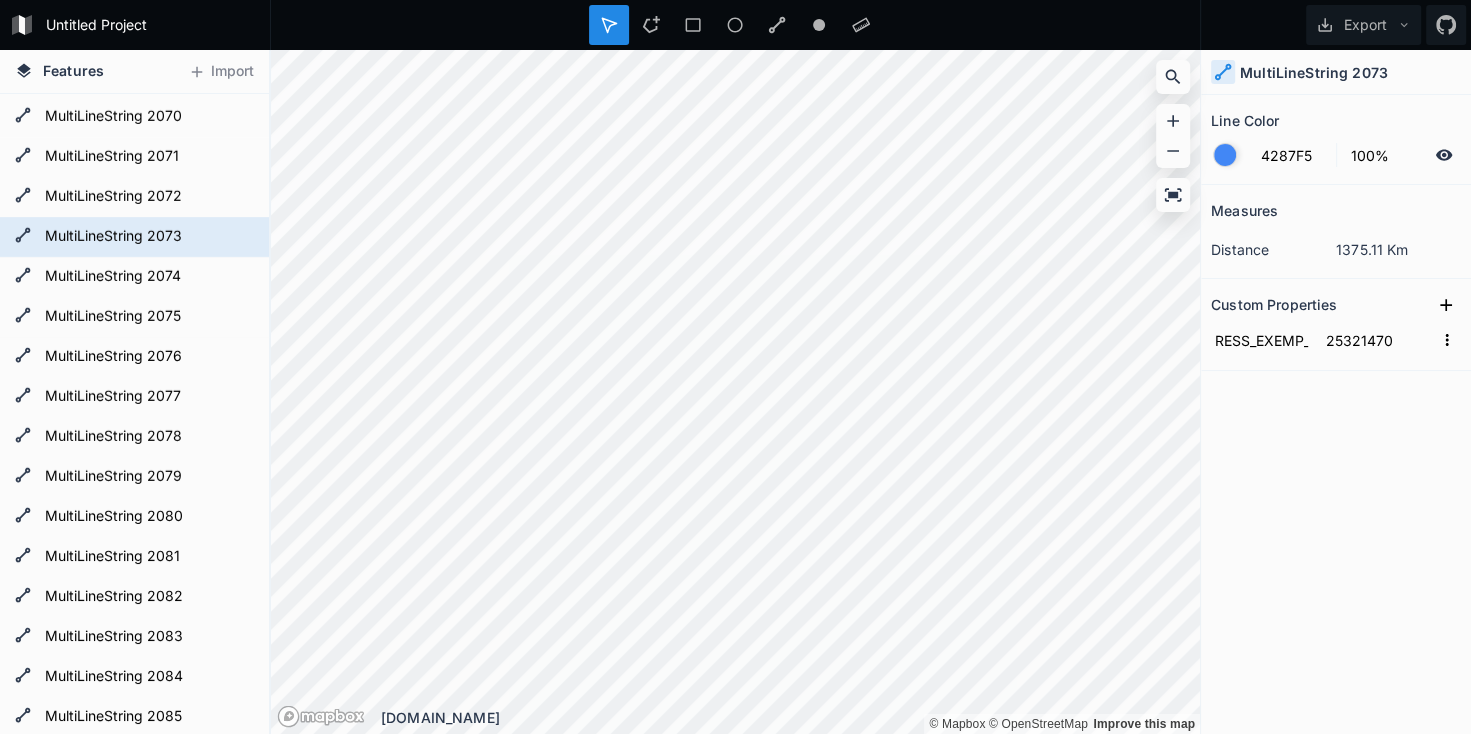 click on "MultiLineString 2073" at bounding box center (146, 237) 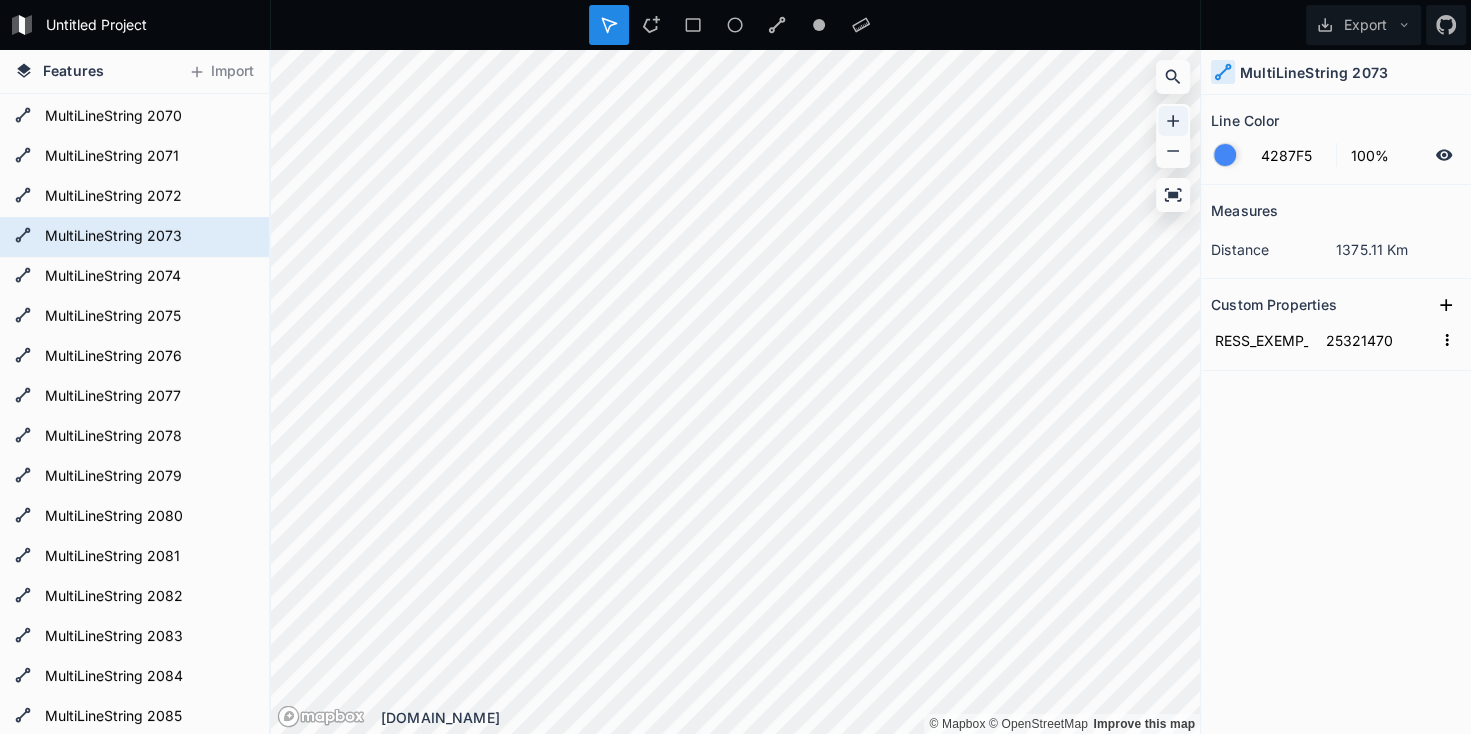 click 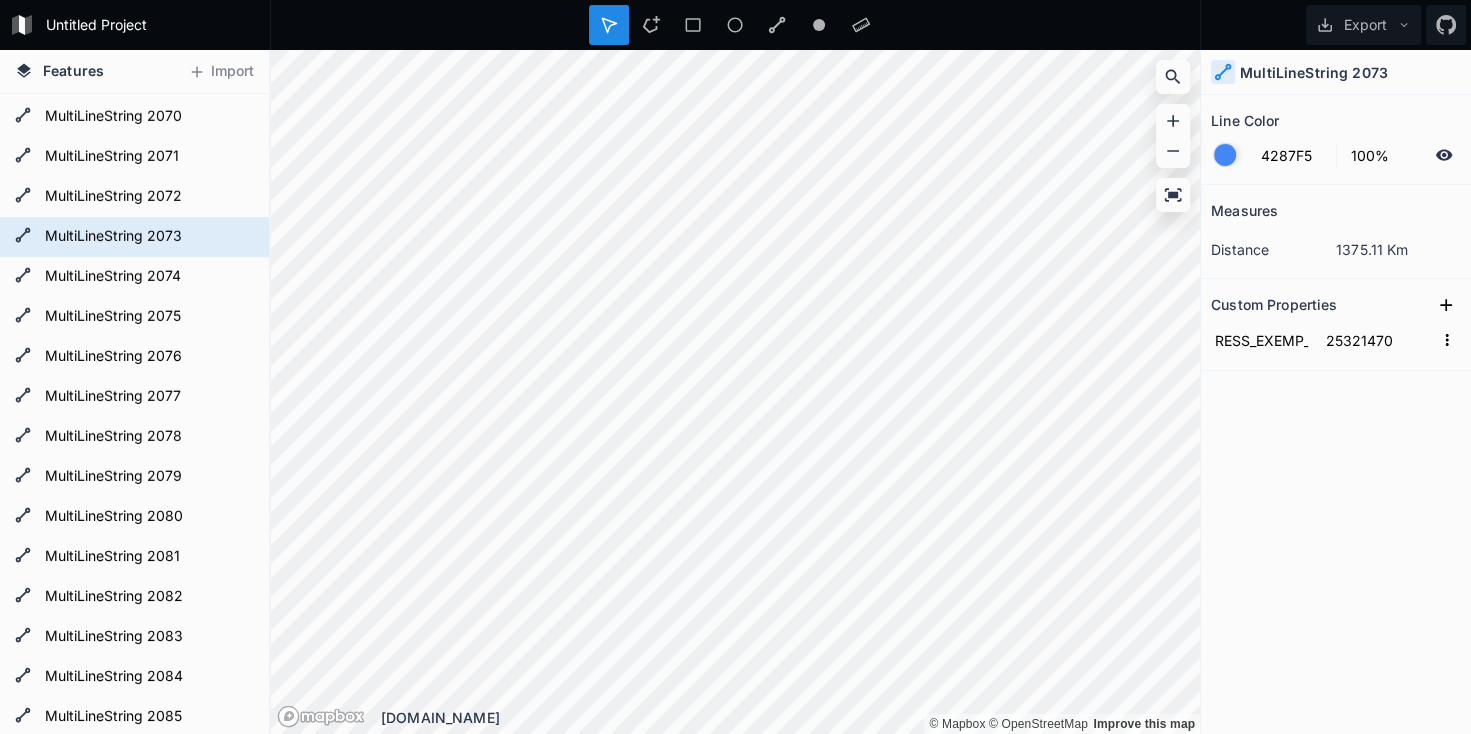 click on "Untitled Project  Export  Features  Import  MultiLineString 2116 MultiLineString 2117 MultiLineString 2118 MultiLineString 2119 MultiLineString 2120 MultiLineString 2121 MultiLineString 2122 MultiLineString 2123 MultiLineString 2124 MultiLineString 2125 MultiLineString 2126 MultiLineString 2127 MultiLineString 2128 MultiLineString 2129 MultiLineString 2130 MultiLineString 2131 MultiLineString 2132 MultiLineString 2133 MultiLineString 2134 MultiLineString 2135 MultiLineString 2136 MultiLineString 2137 MultiLineString 2138 MultiLineString 2139 MultiLineString 2140 MultiLineString 2141 MultiLineString 2142 MultiLineString 2143 MultiLineString 37 MultiLineString 36 MultiLineString 2090 MultiLineString 2089 MultiLineString 2088 MultiLineString 2087 MultiLineString 2086 MultiLineString 2085 MultiLineString 2084 MultiLineString 2083 MultiLineString 2082 MultiLineString 2081 MultiLineString 2080 MultiLineString 2079 MultiLineString 2078 MultiLineString 2077 MultiLineString 2098 MultiLineString 2076 © Mapbox" at bounding box center [735, 367] 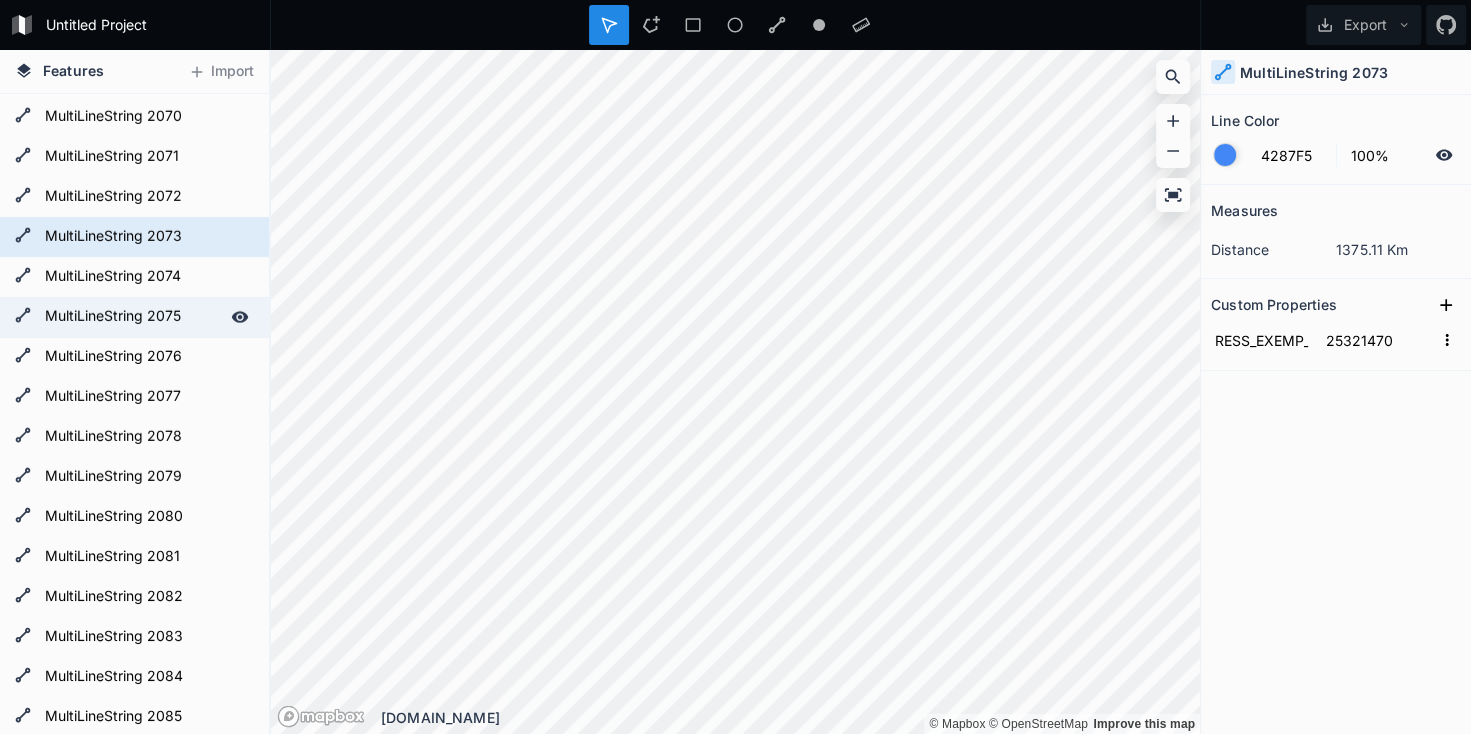 click on "MultiLineString 2075" at bounding box center (132, 317) 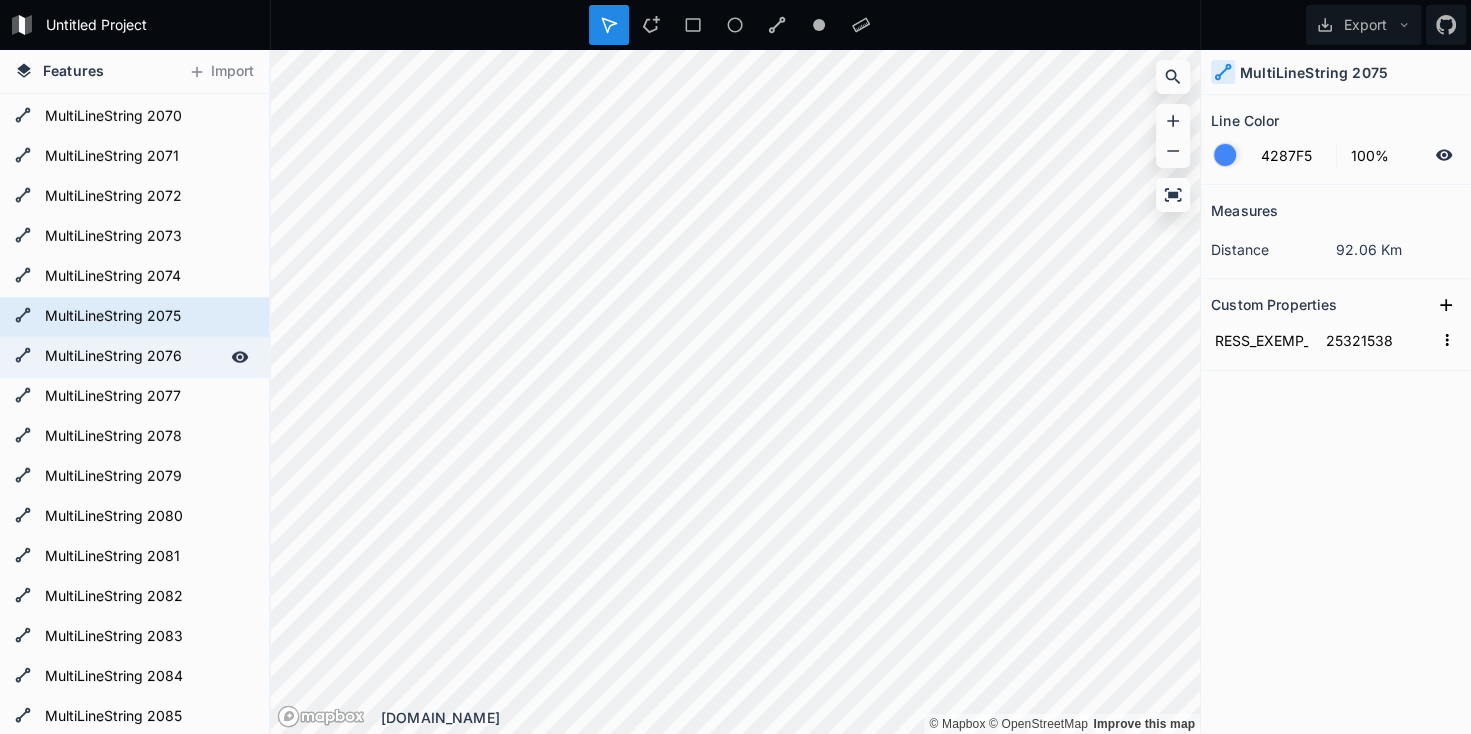 click on "MultiLineString 2076" at bounding box center (132, 357) 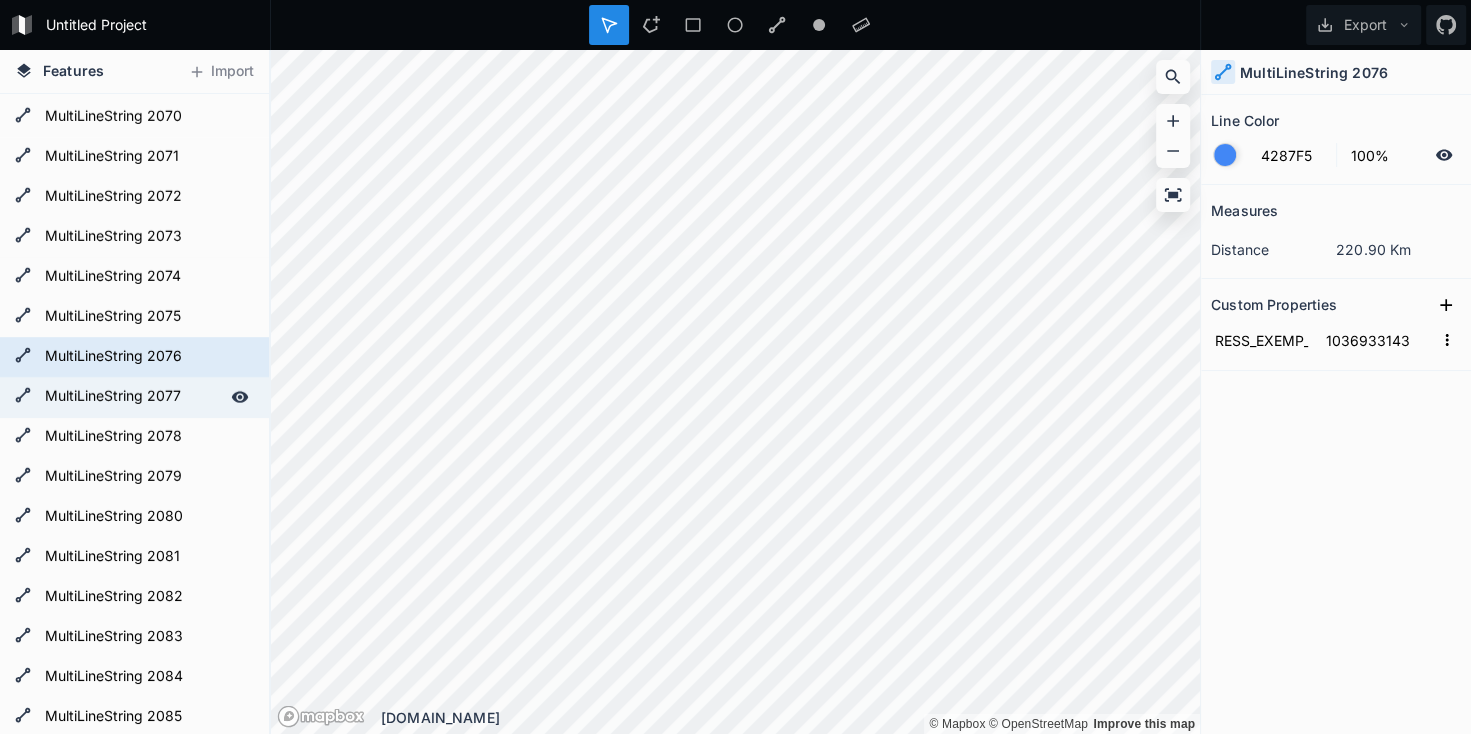click on "MultiLineString 2077" at bounding box center [132, 397] 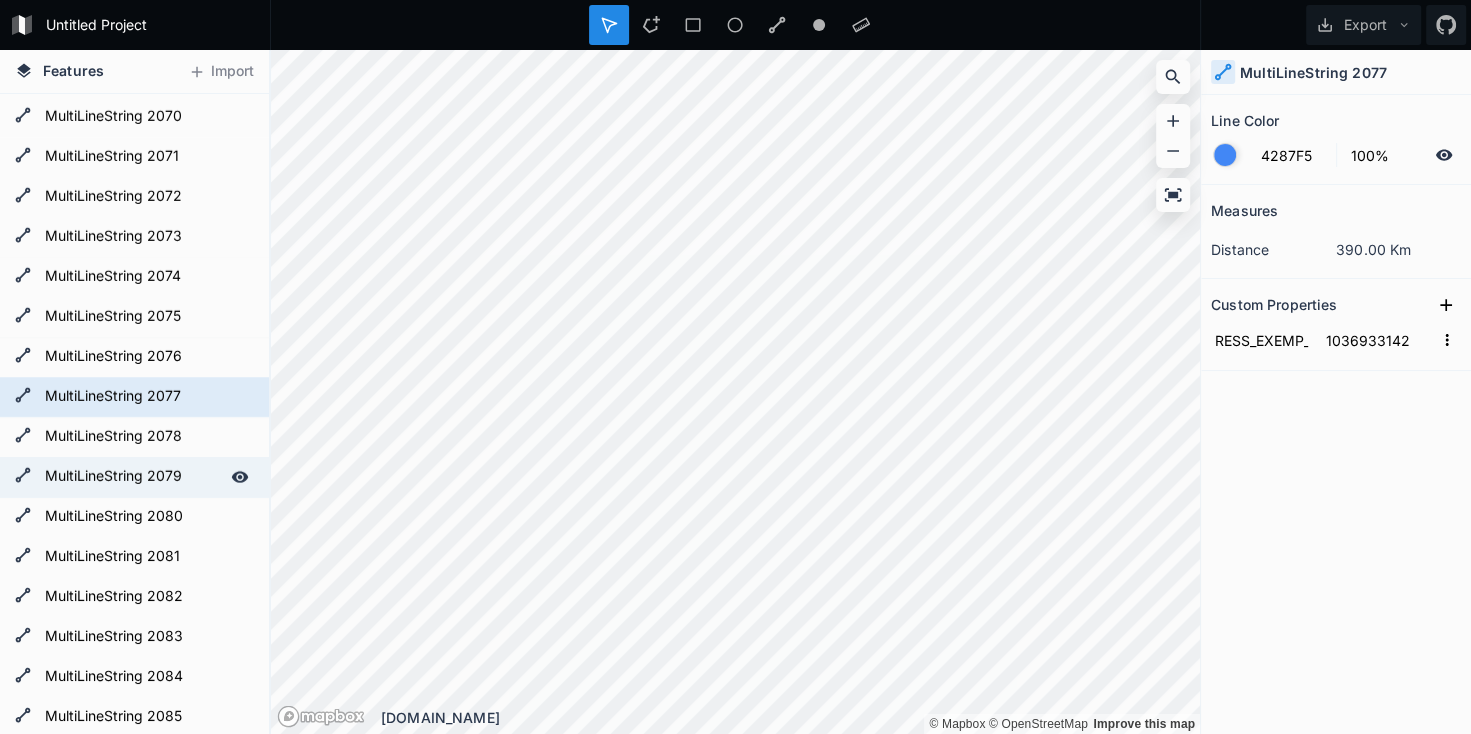 drag, startPoint x: 140, startPoint y: 463, endPoint x: 138, endPoint y: 489, distance: 26.076809 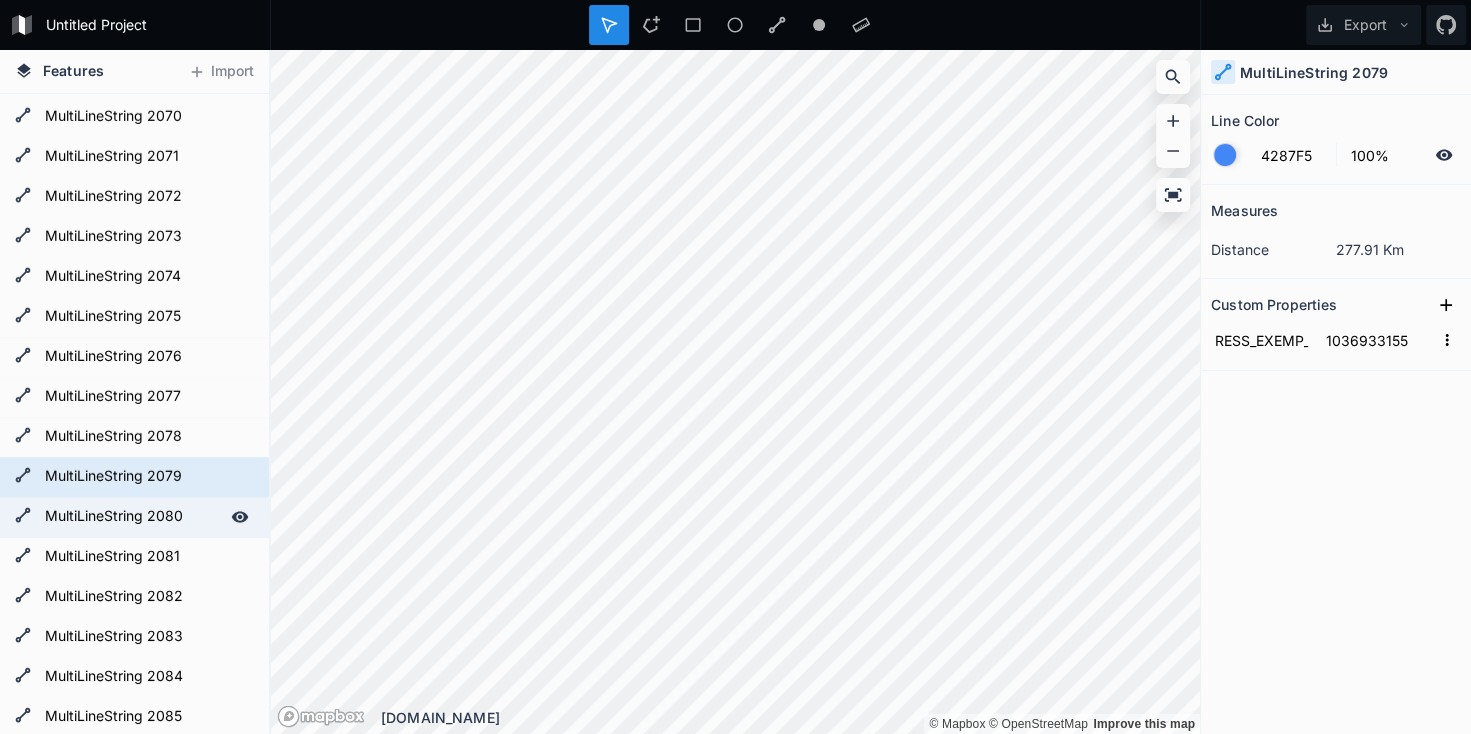 drag, startPoint x: 136, startPoint y: 521, endPoint x: 134, endPoint y: 539, distance: 18.110771 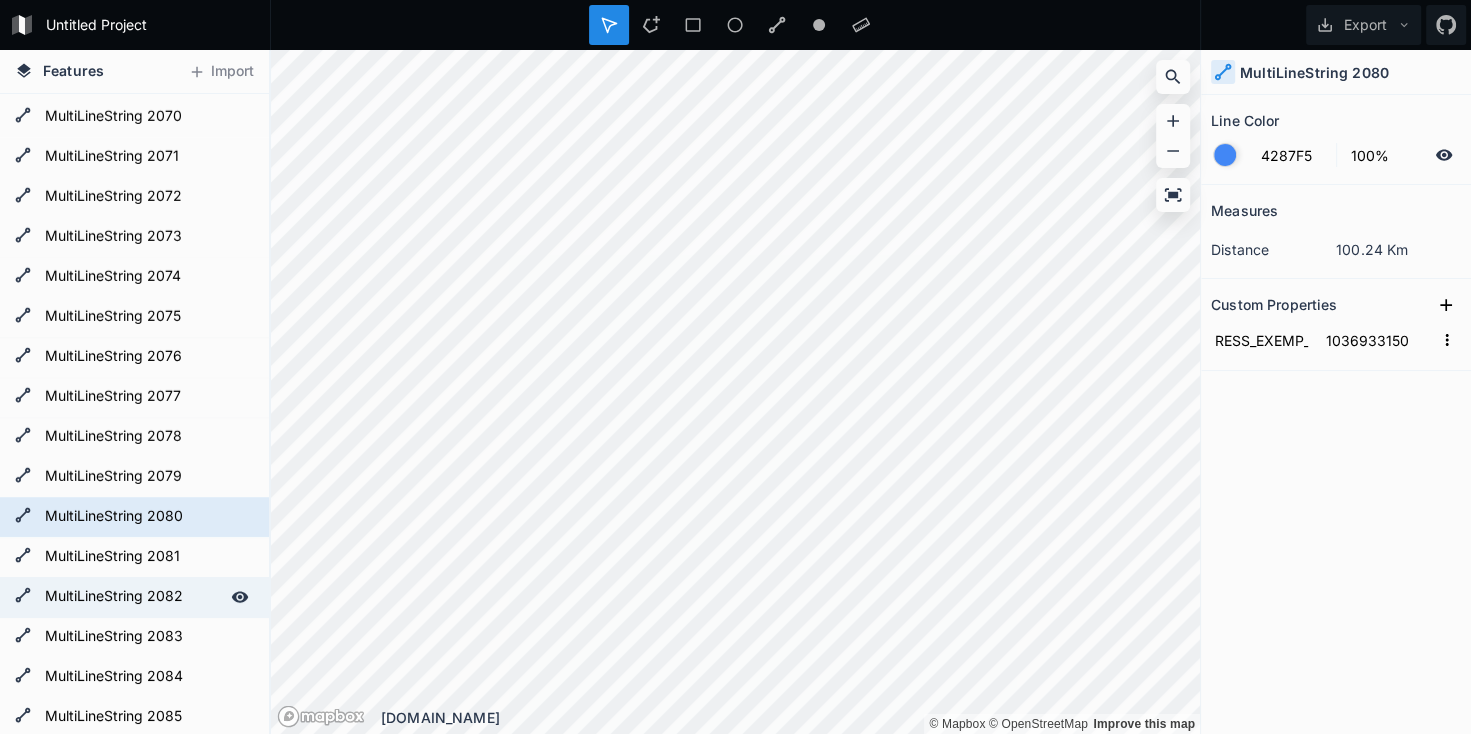 click on "MultiLineString 2082" 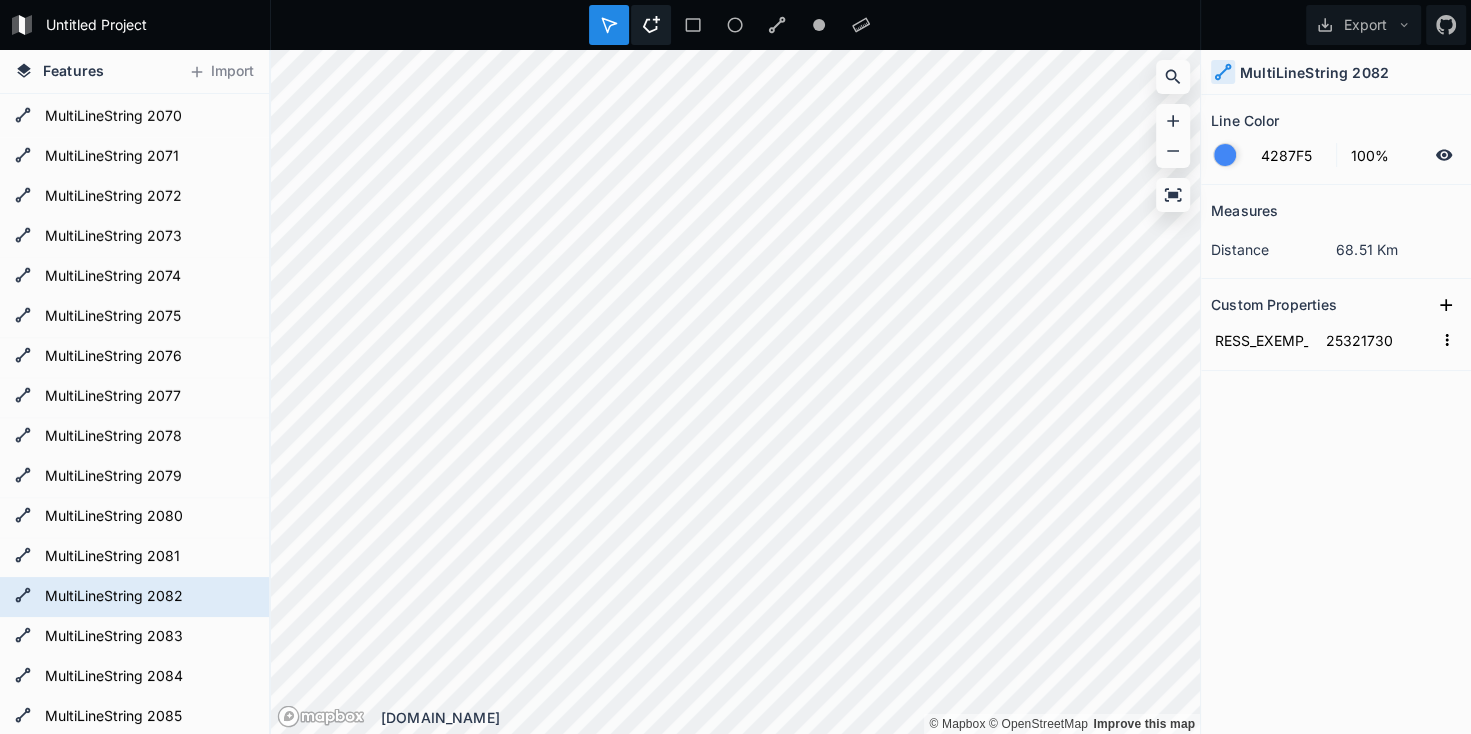 click 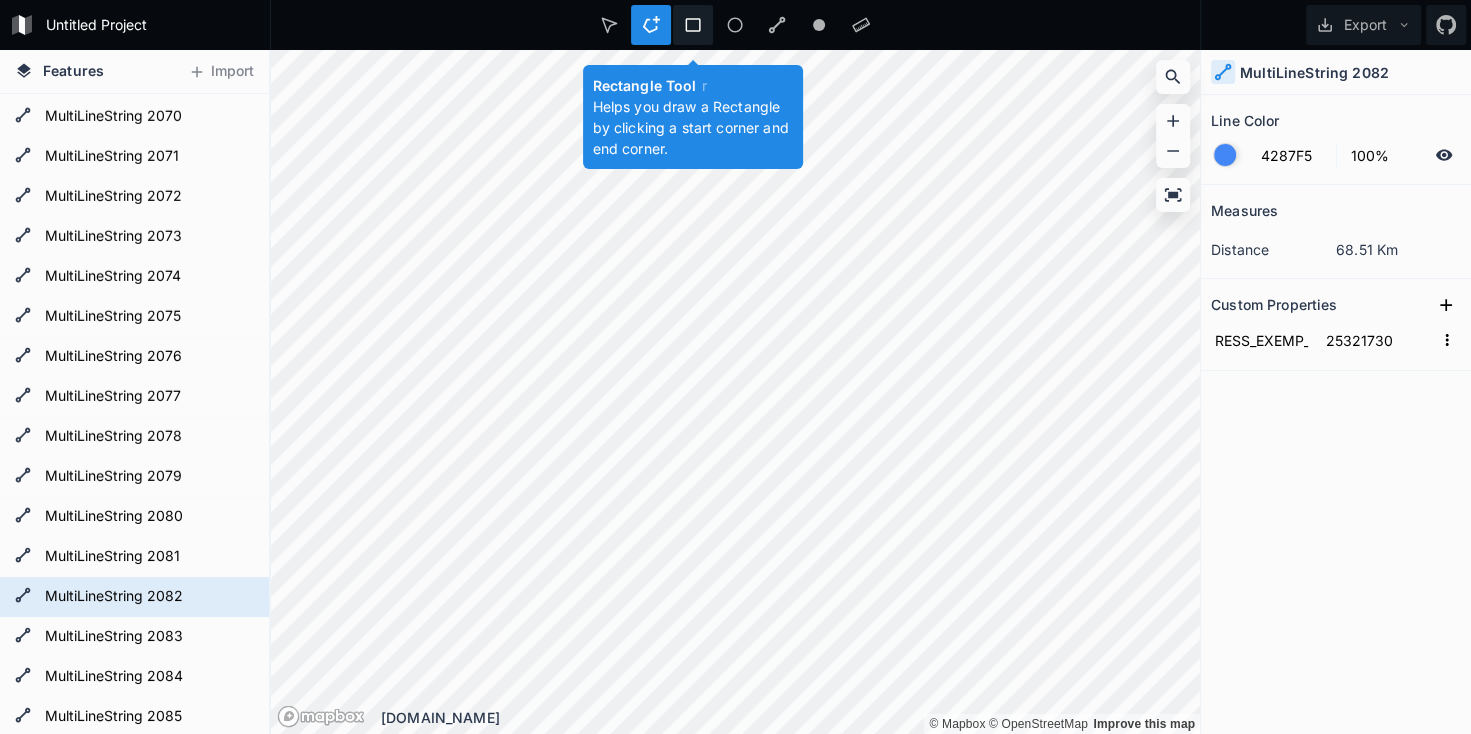 click 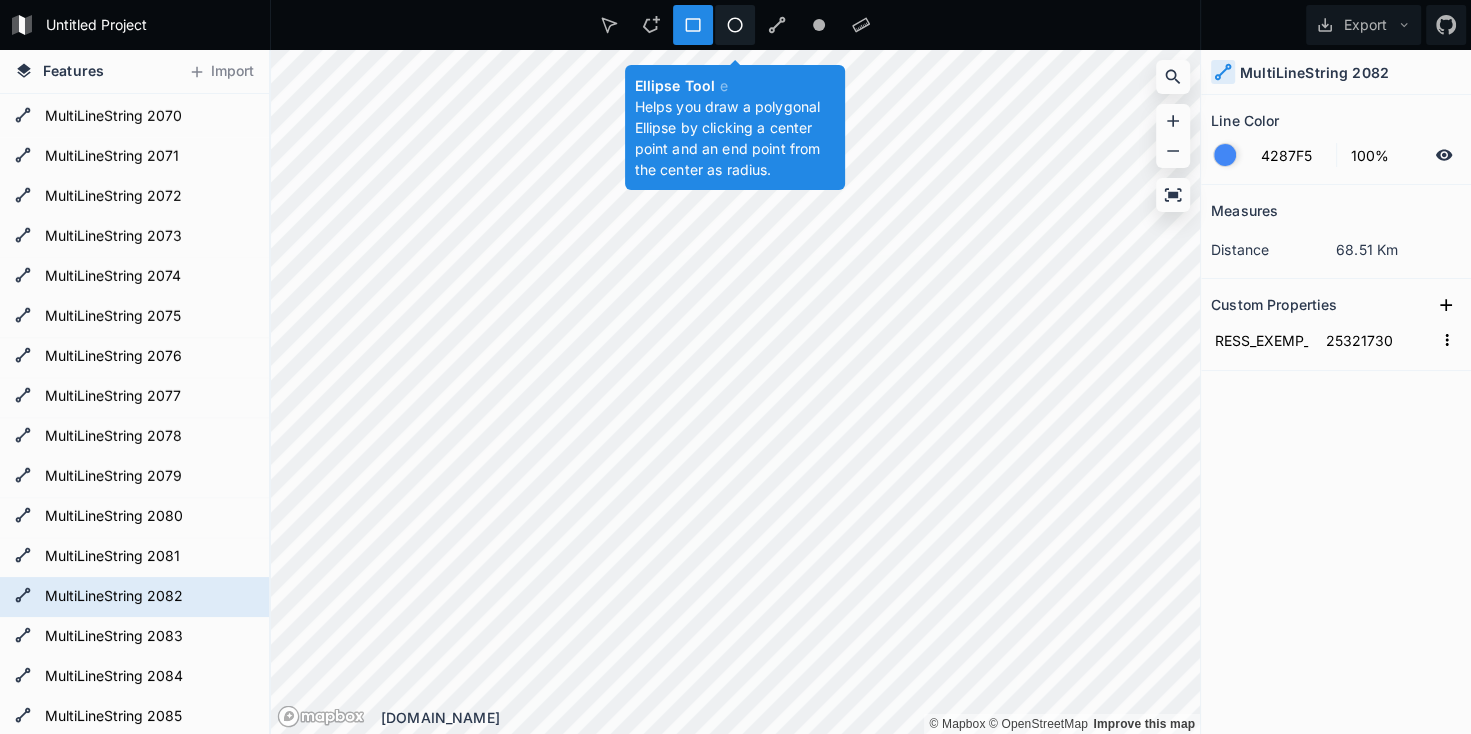 click 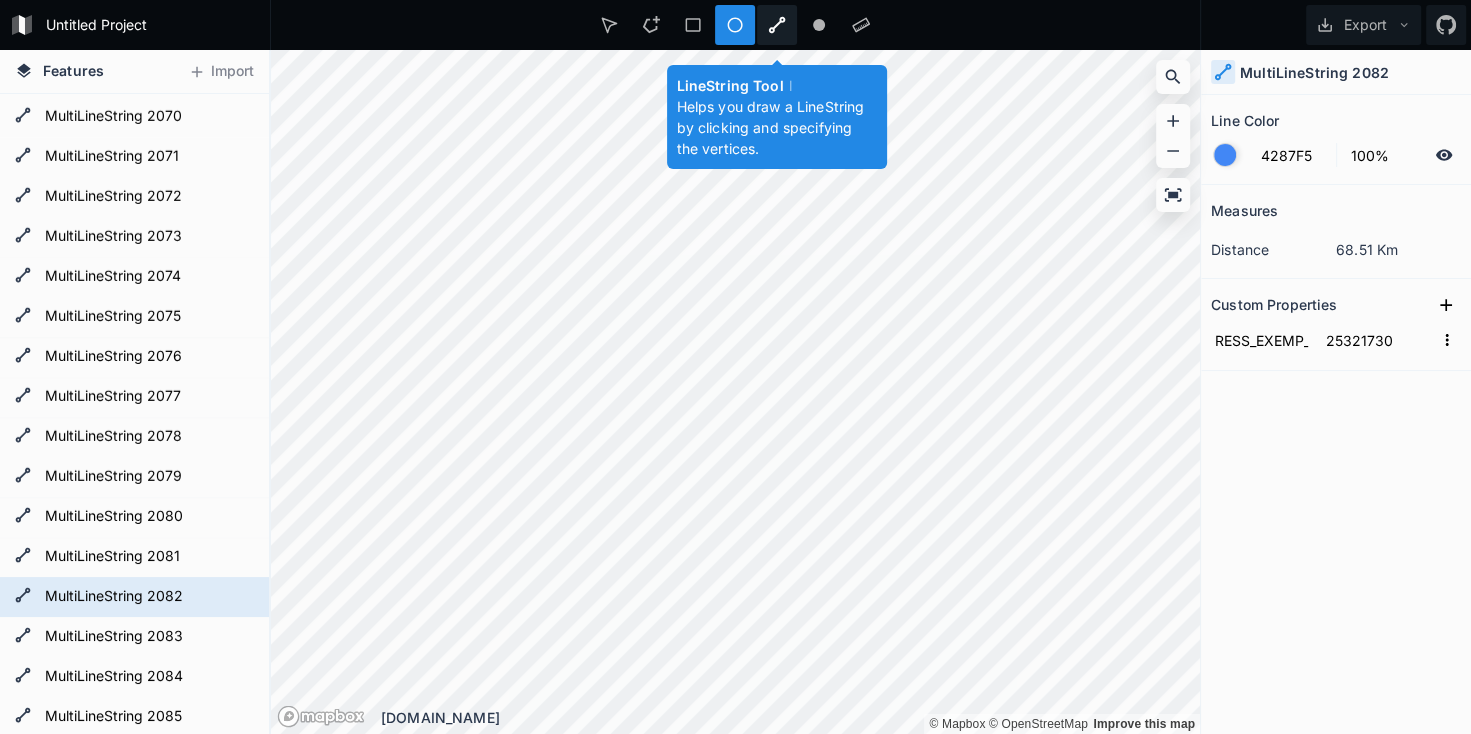click 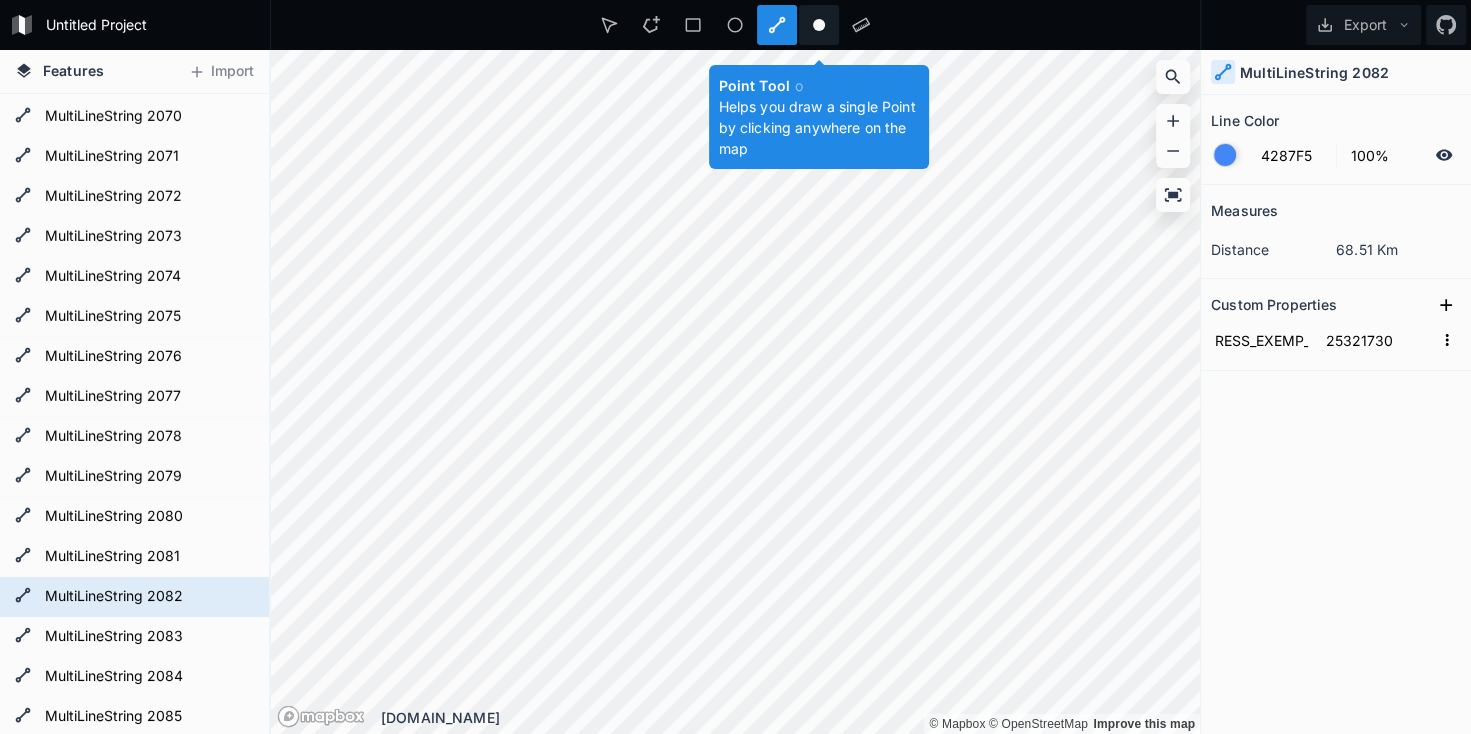 click 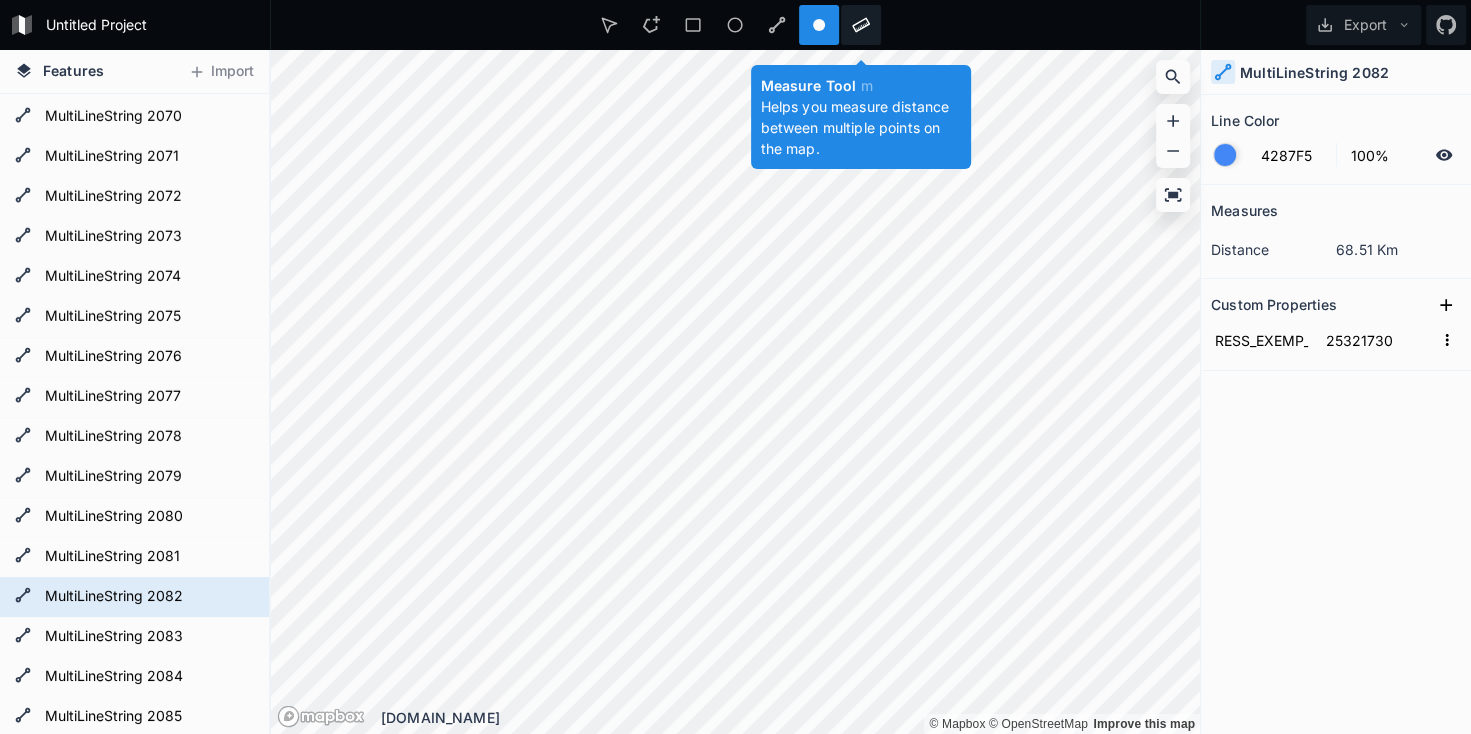 click 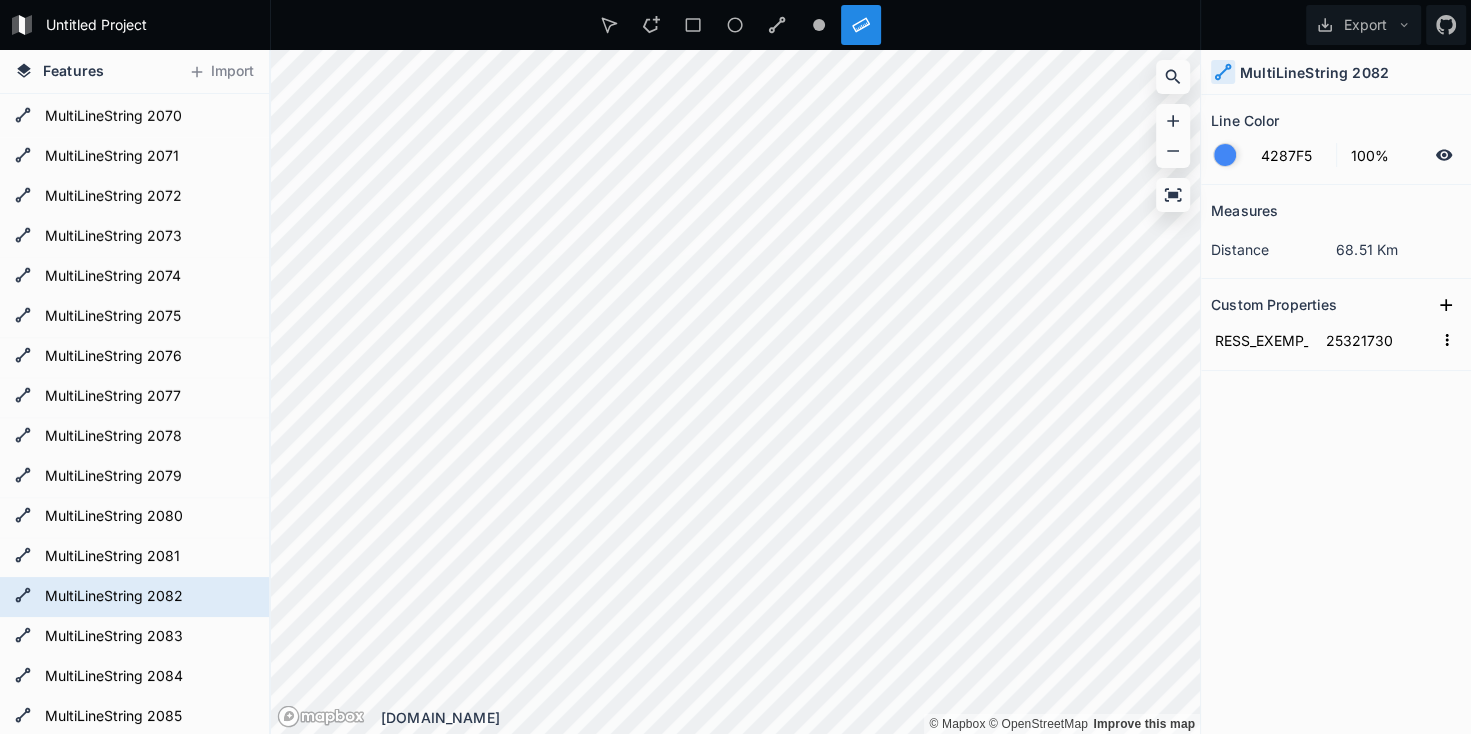 click at bounding box center [735, 25] 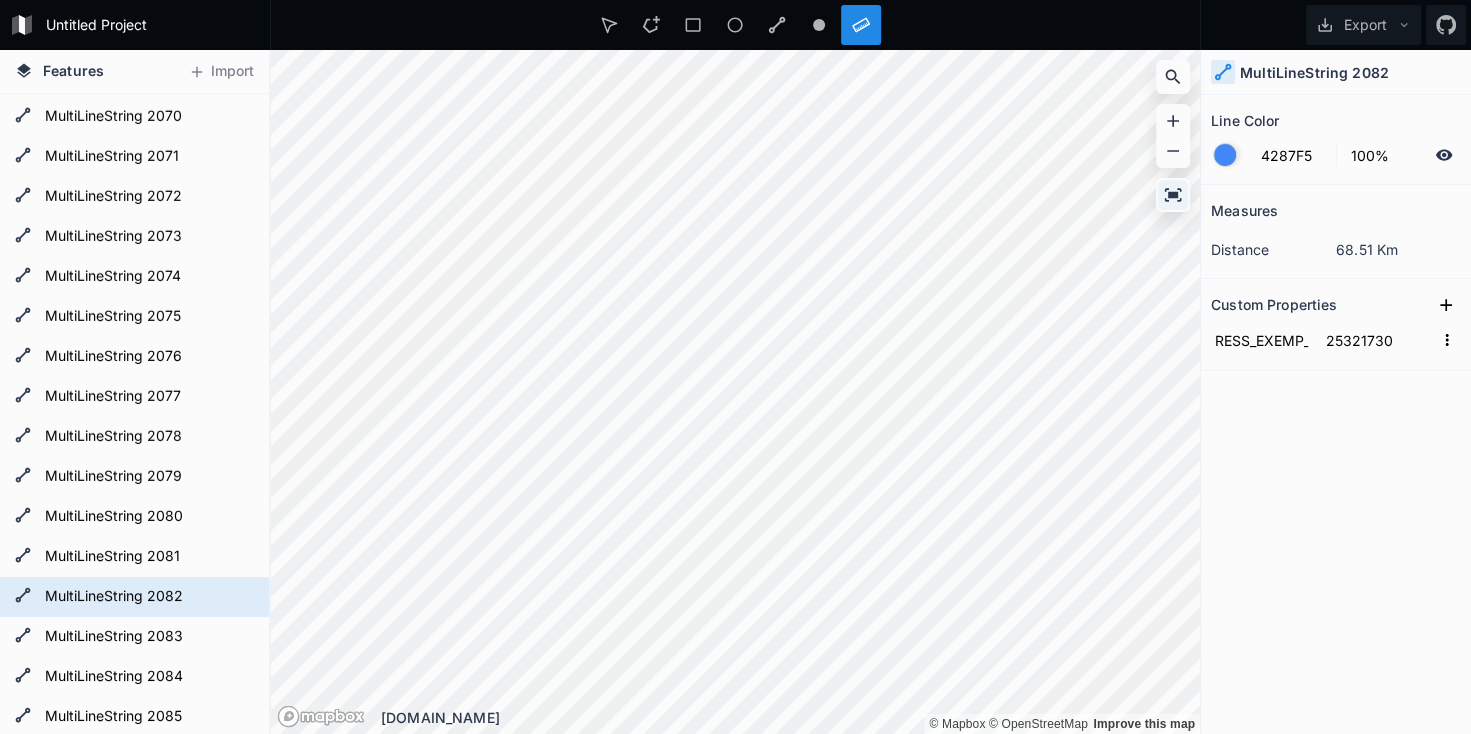 click 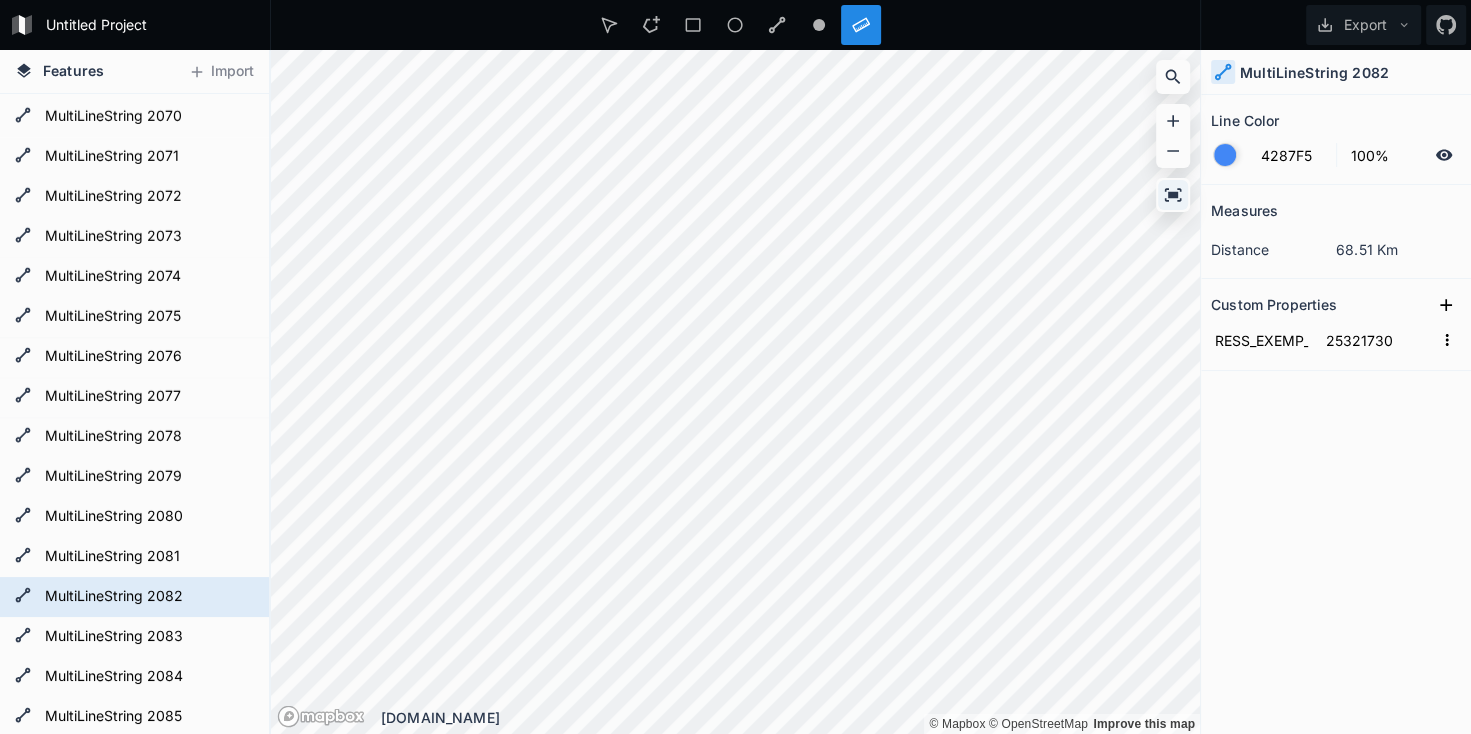 click 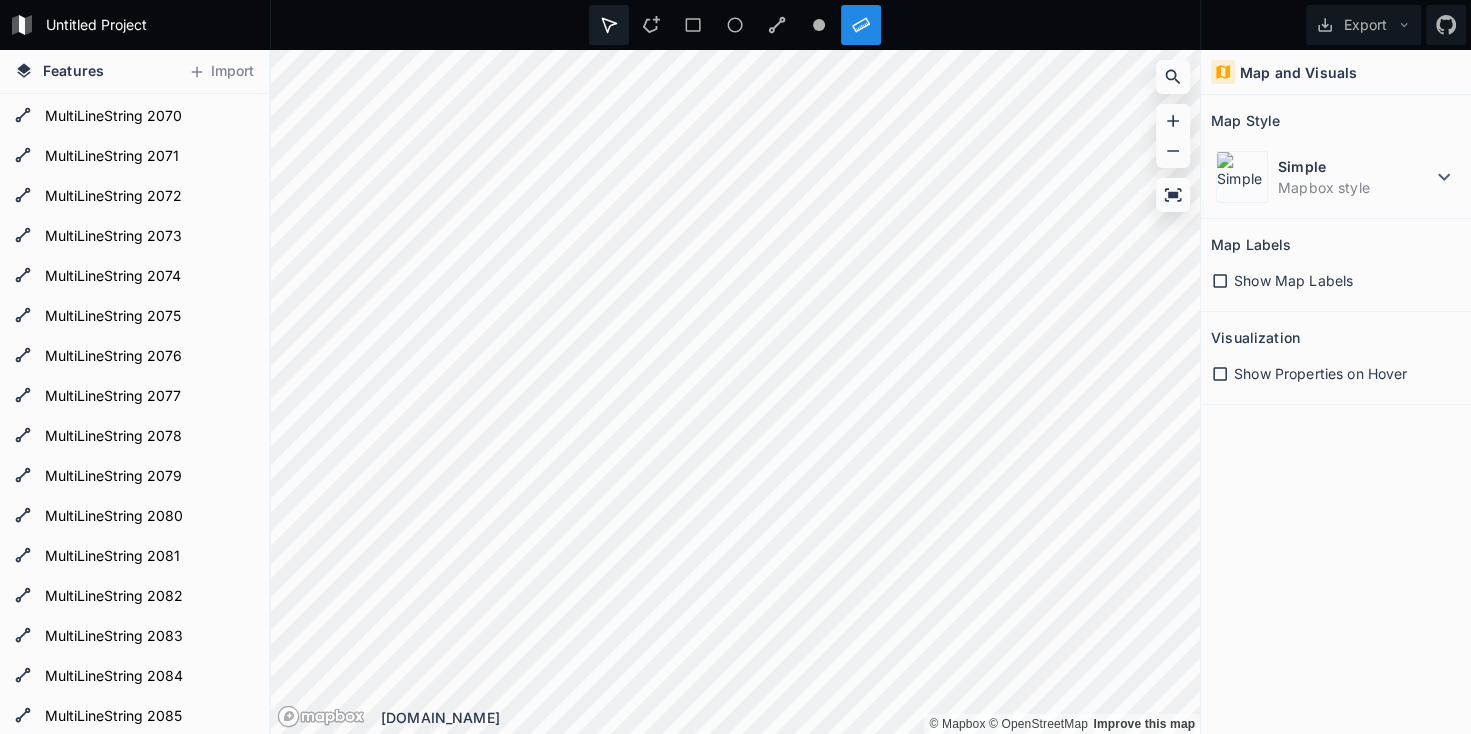 click 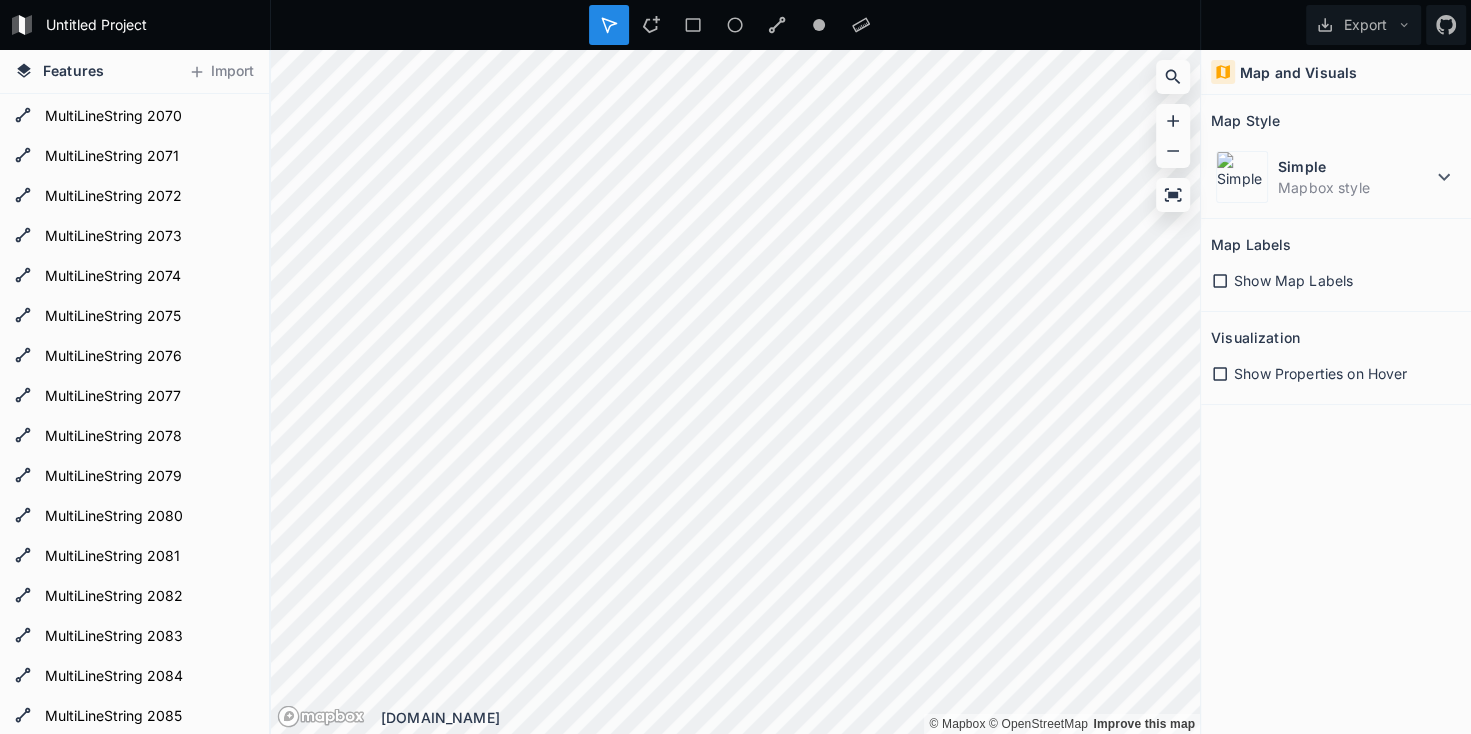 click on "Map and Visuals" at bounding box center [1298, 72] 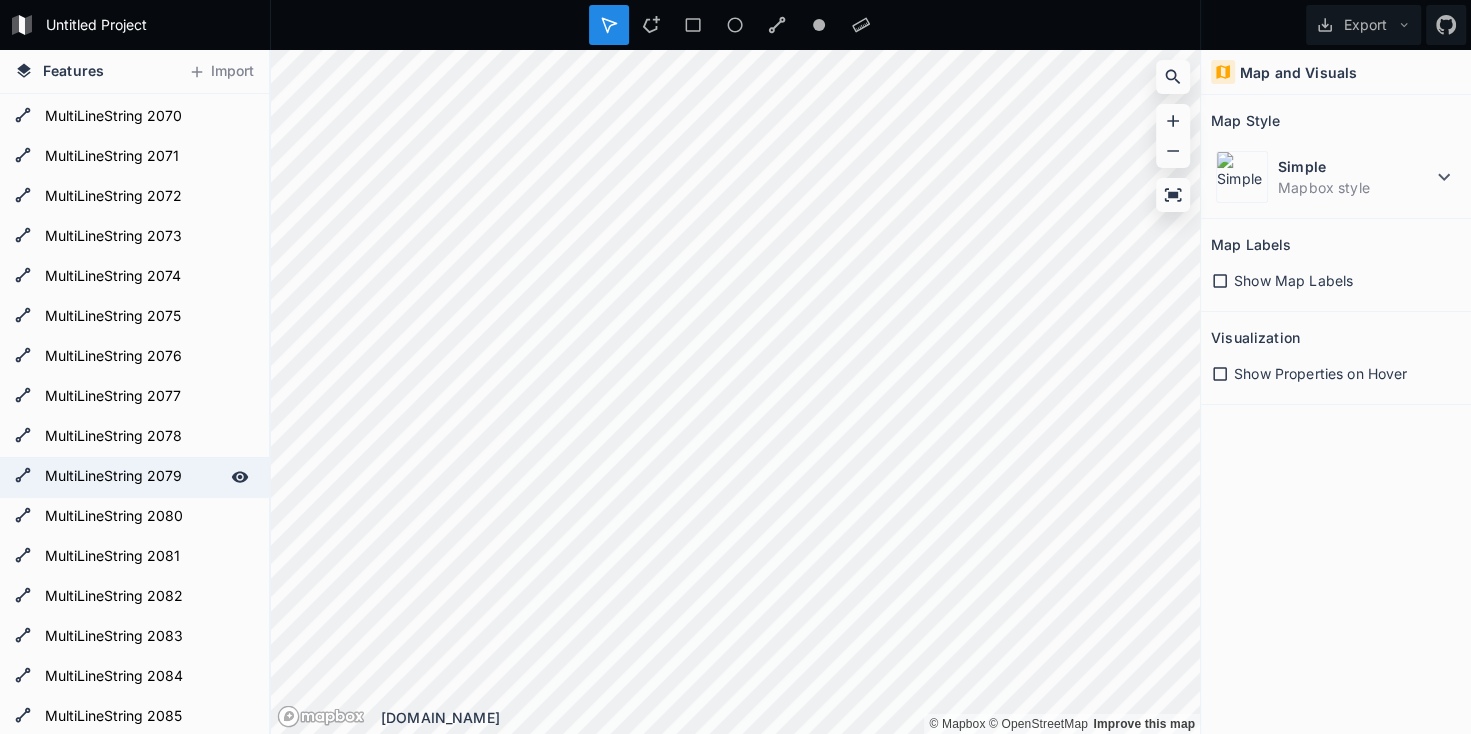 click 